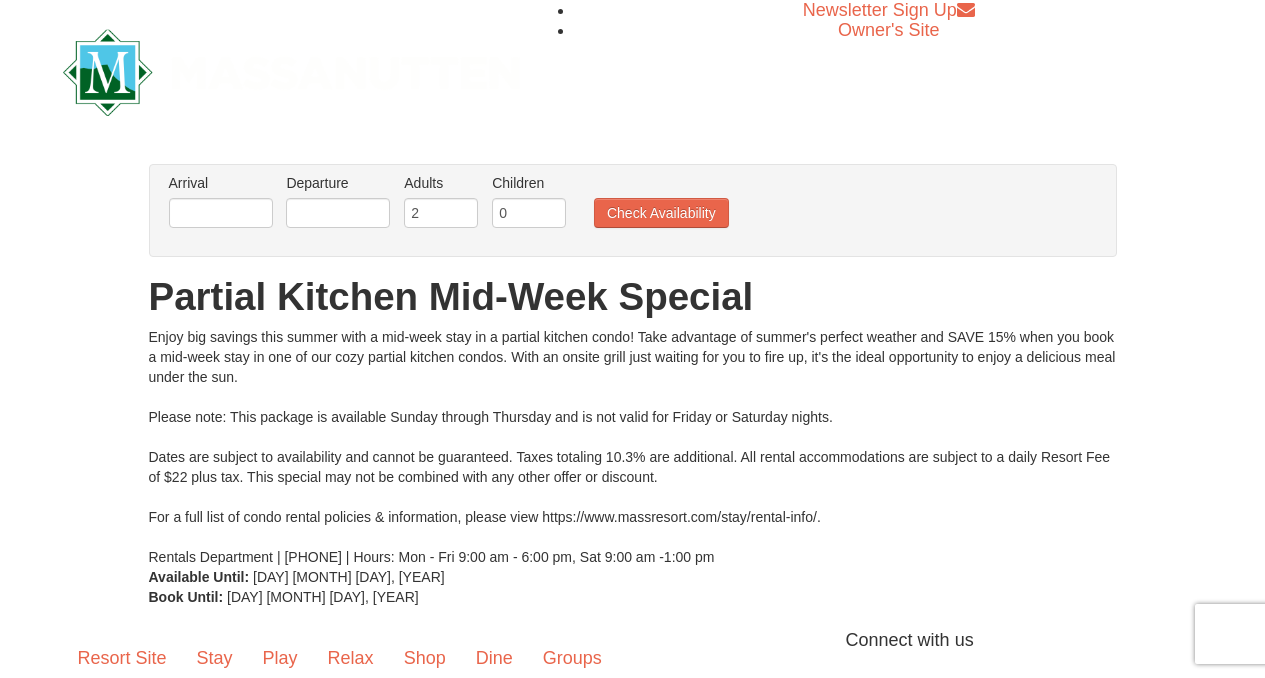 scroll, scrollTop: 0, scrollLeft: 0, axis: both 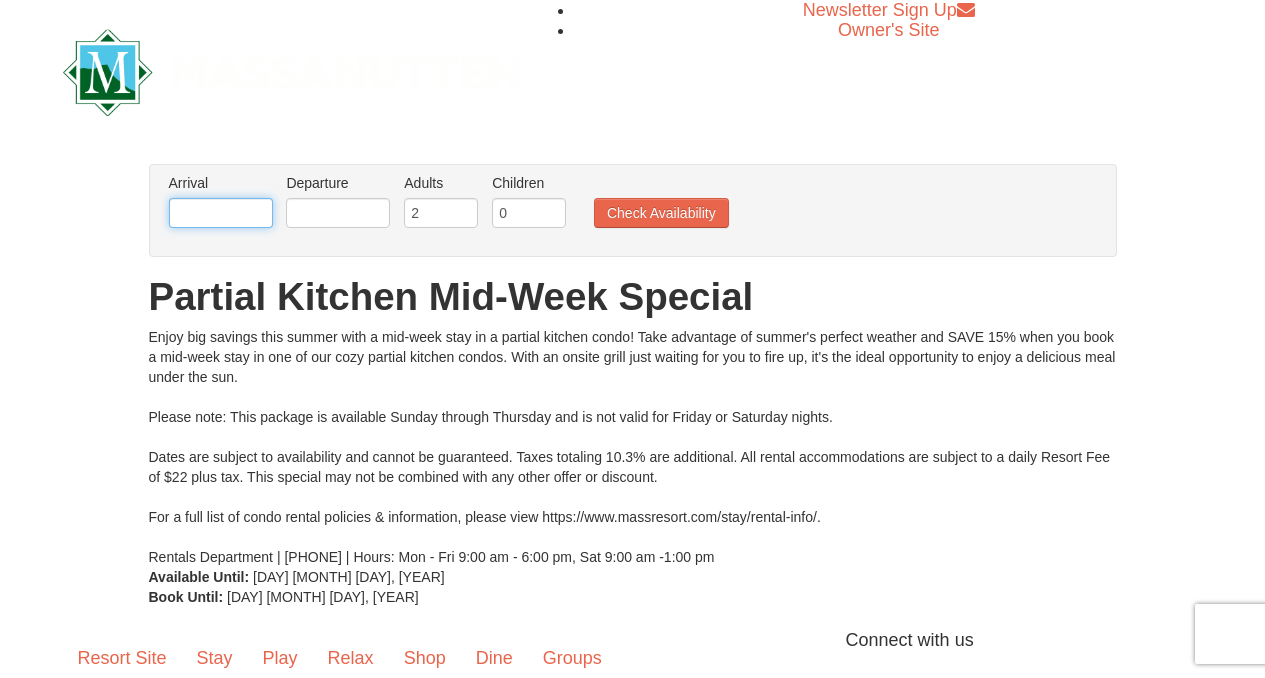 click at bounding box center [221, 213] 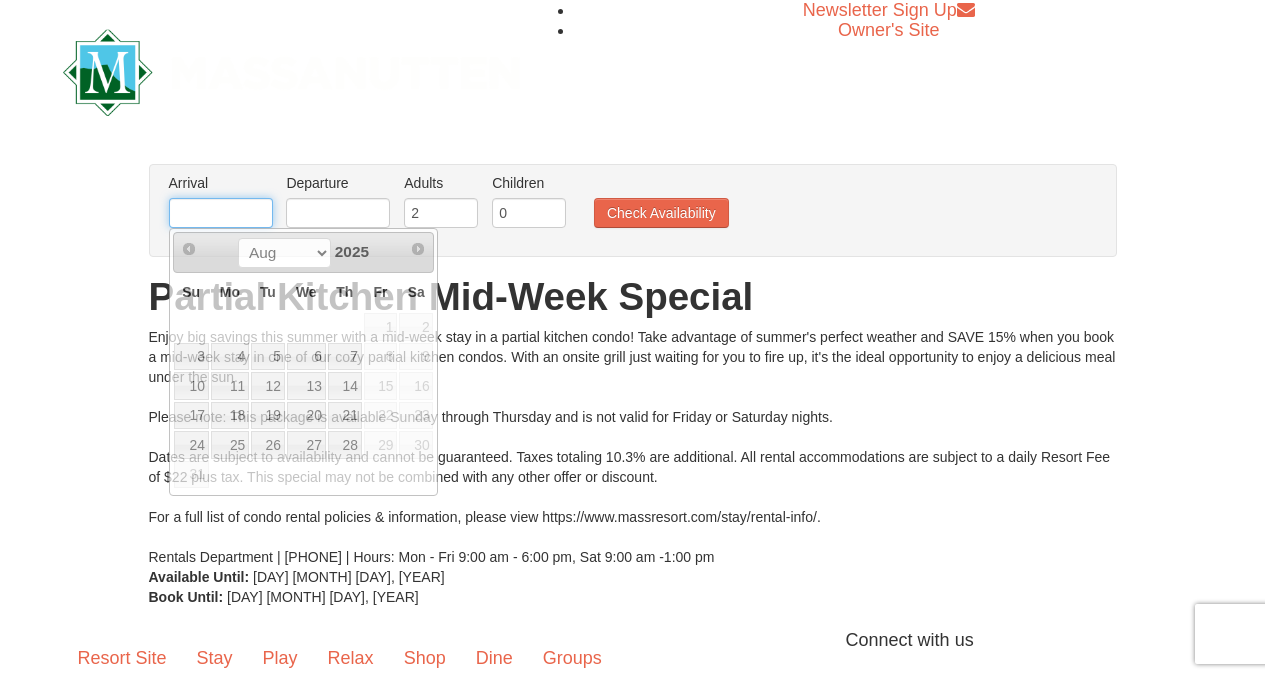 scroll, scrollTop: 0, scrollLeft: 0, axis: both 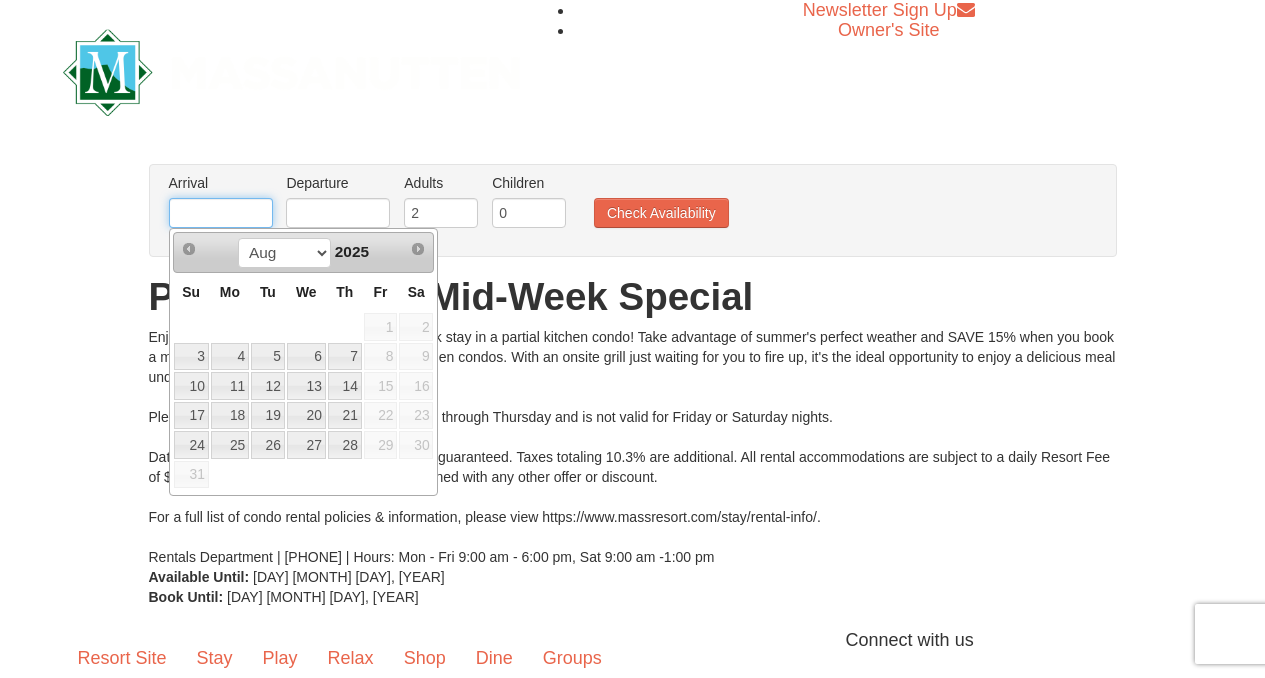 type on "08/10/2025" 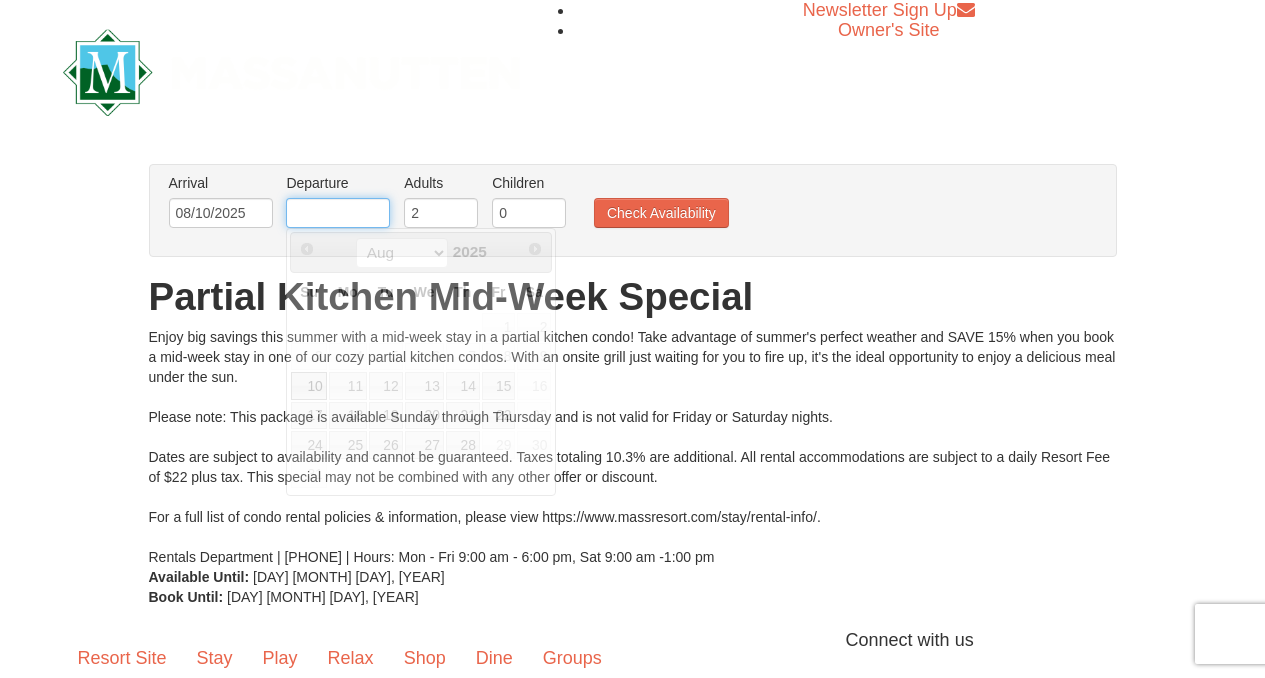 click at bounding box center [338, 213] 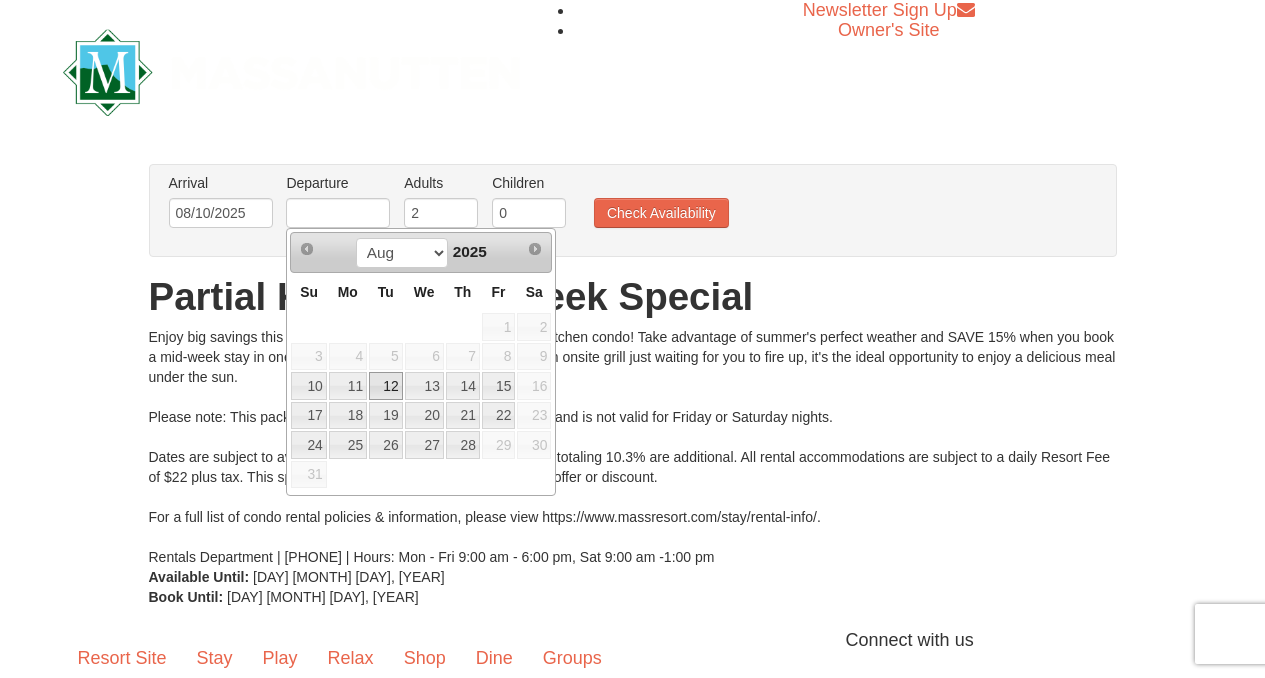 click on "12" at bounding box center (386, 386) 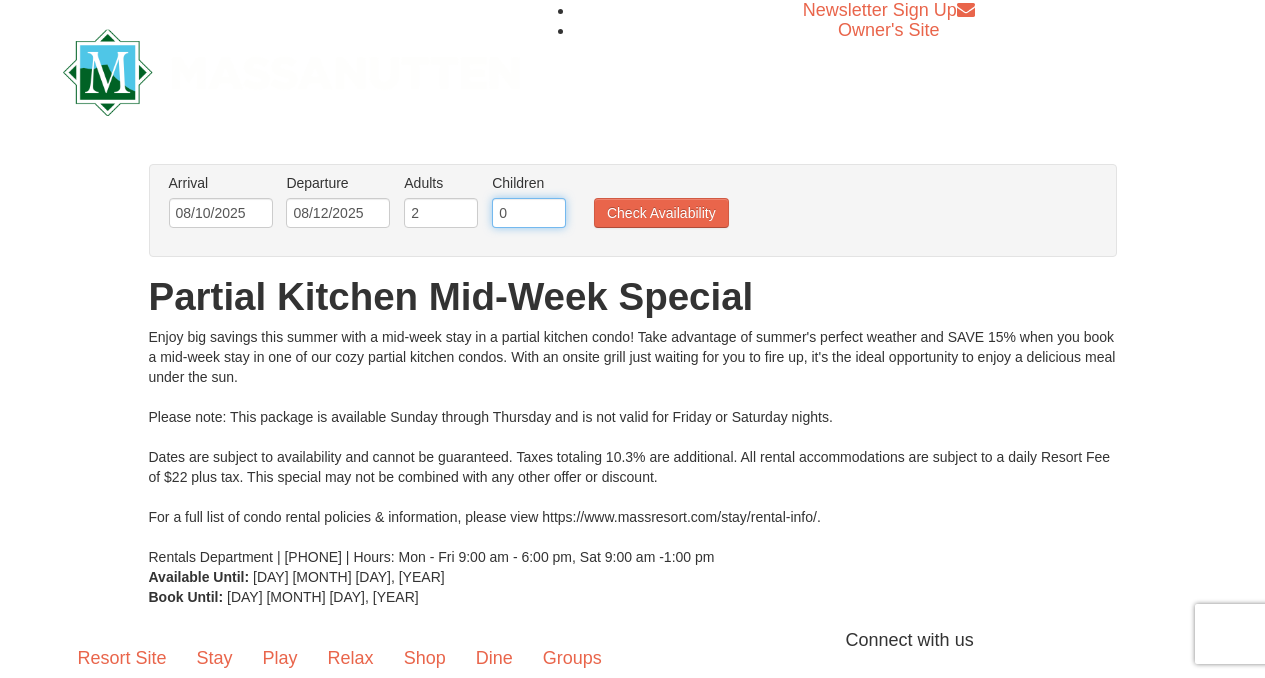 drag, startPoint x: 517, startPoint y: 213, endPoint x: 478, endPoint y: 210, distance: 39.115215 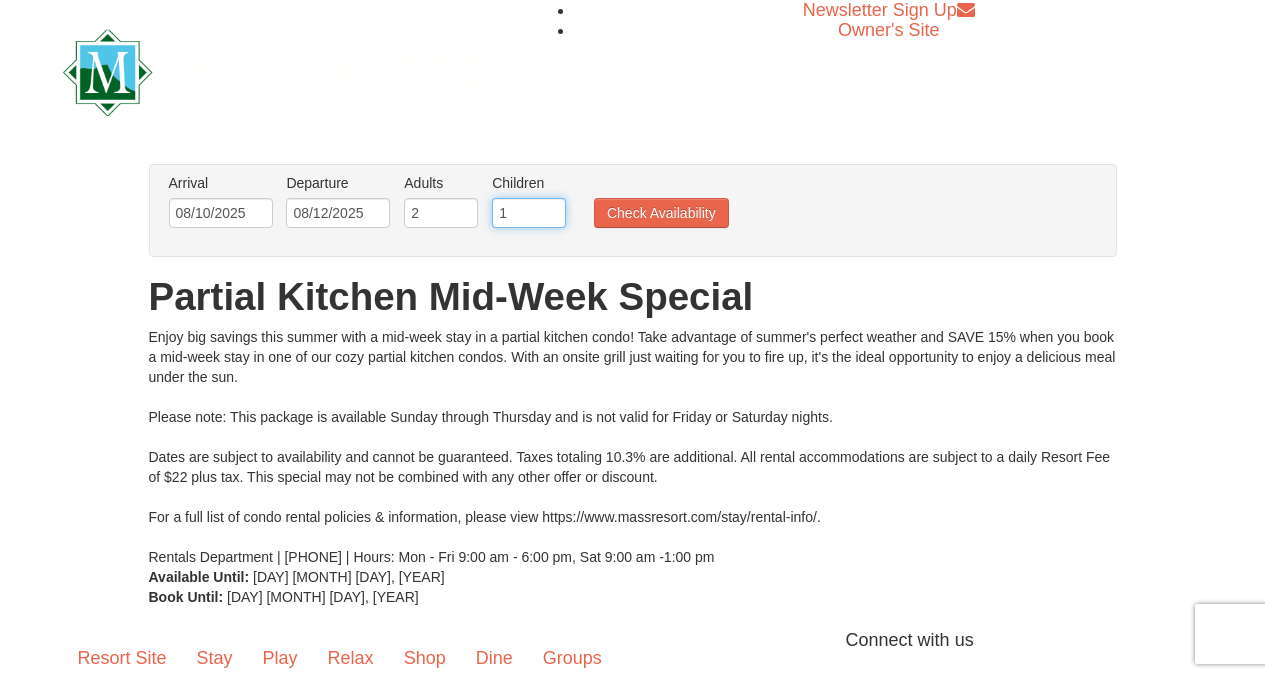 click on "1" at bounding box center [529, 213] 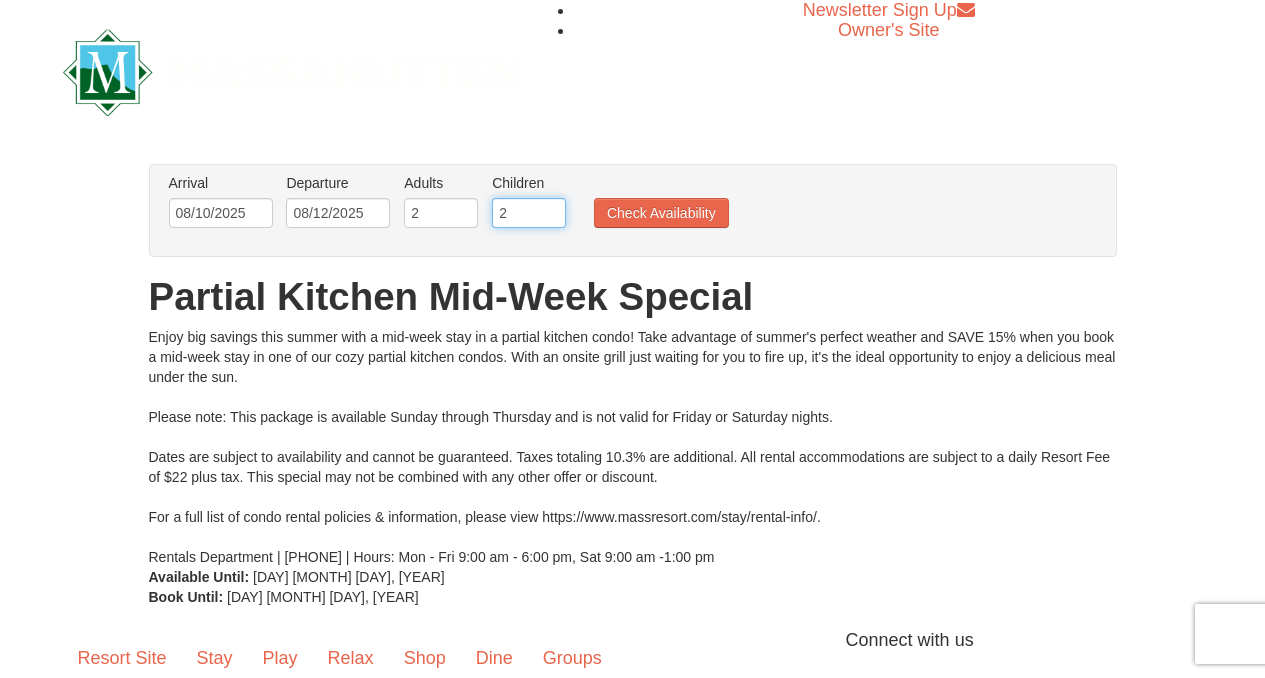 type on "2" 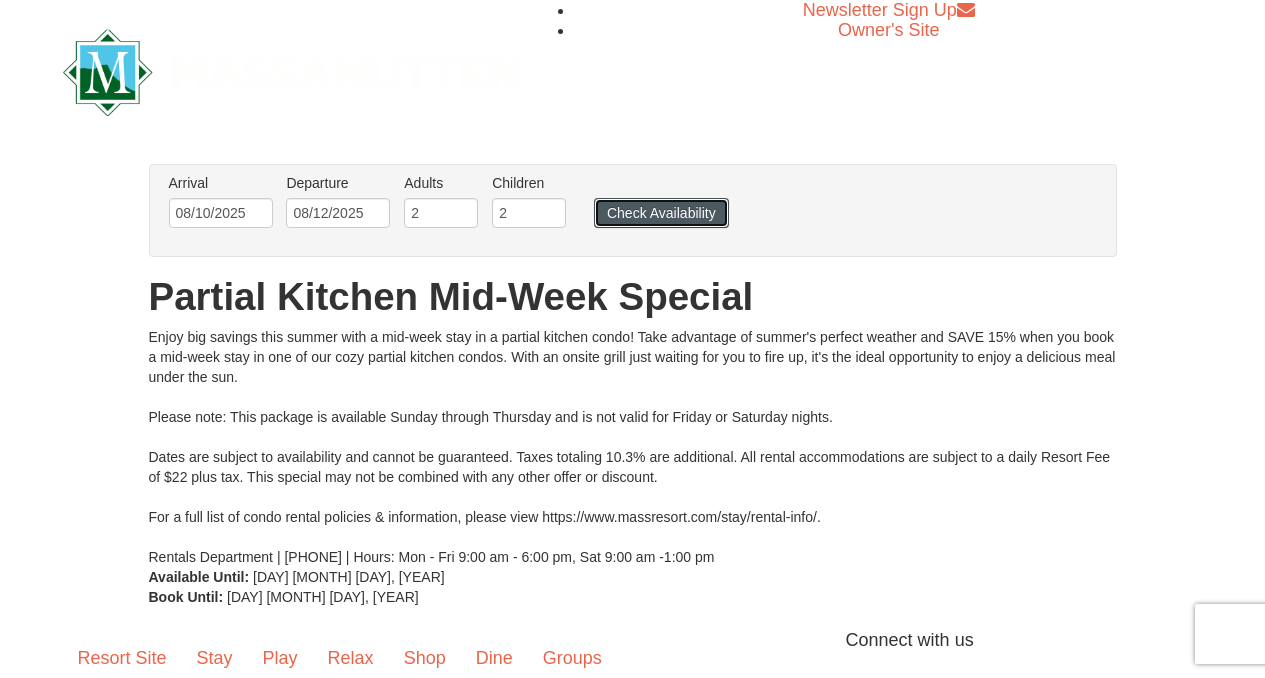 click on "Check Availability" at bounding box center (661, 213) 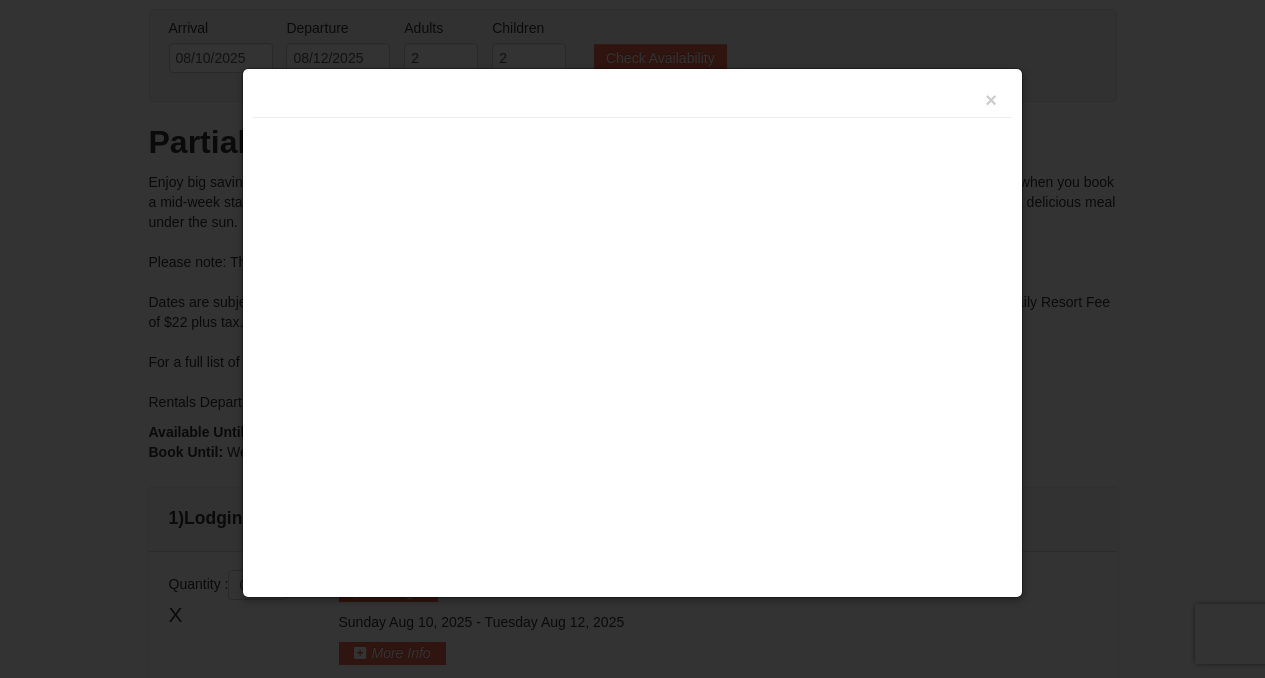 scroll, scrollTop: 671, scrollLeft: 0, axis: vertical 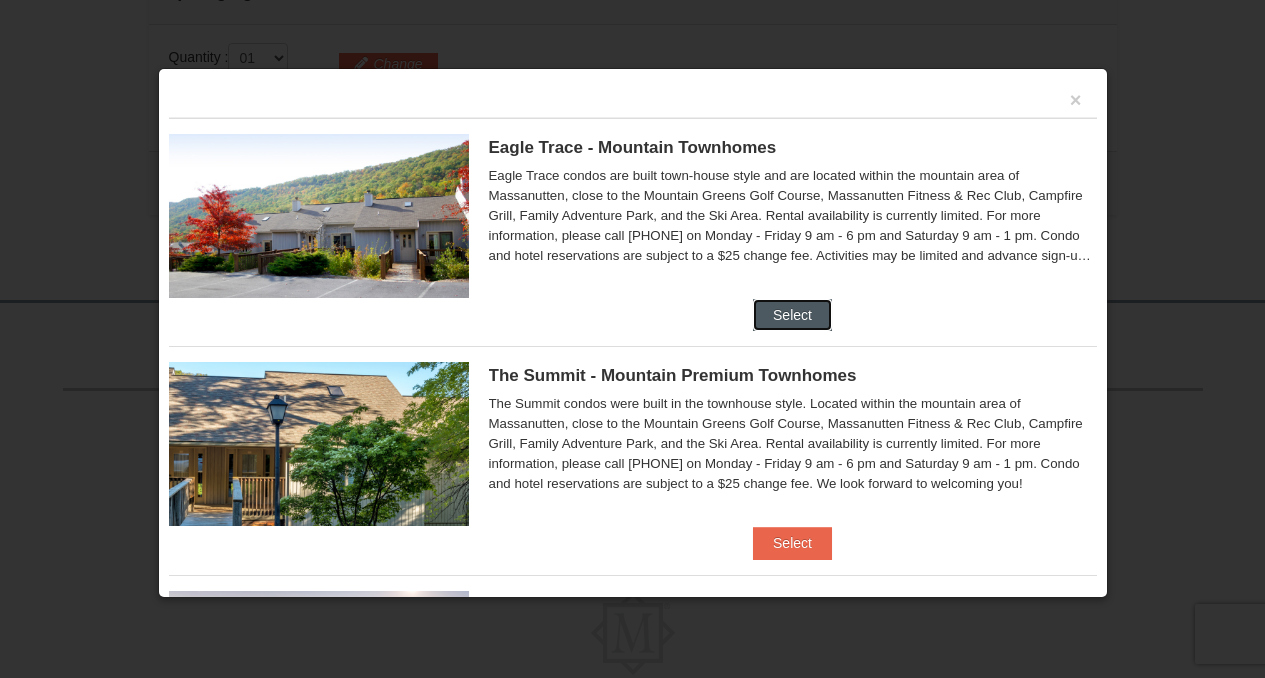 click on "Select" at bounding box center [792, 315] 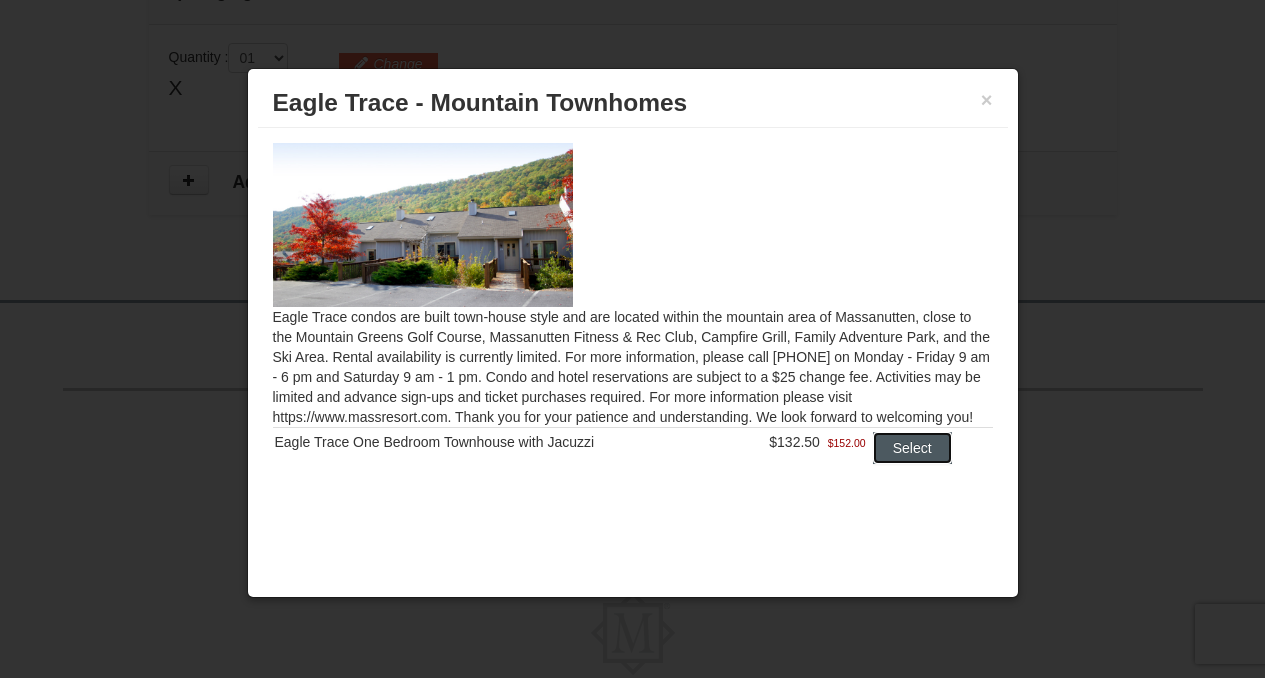 click on "Select" at bounding box center (912, 448) 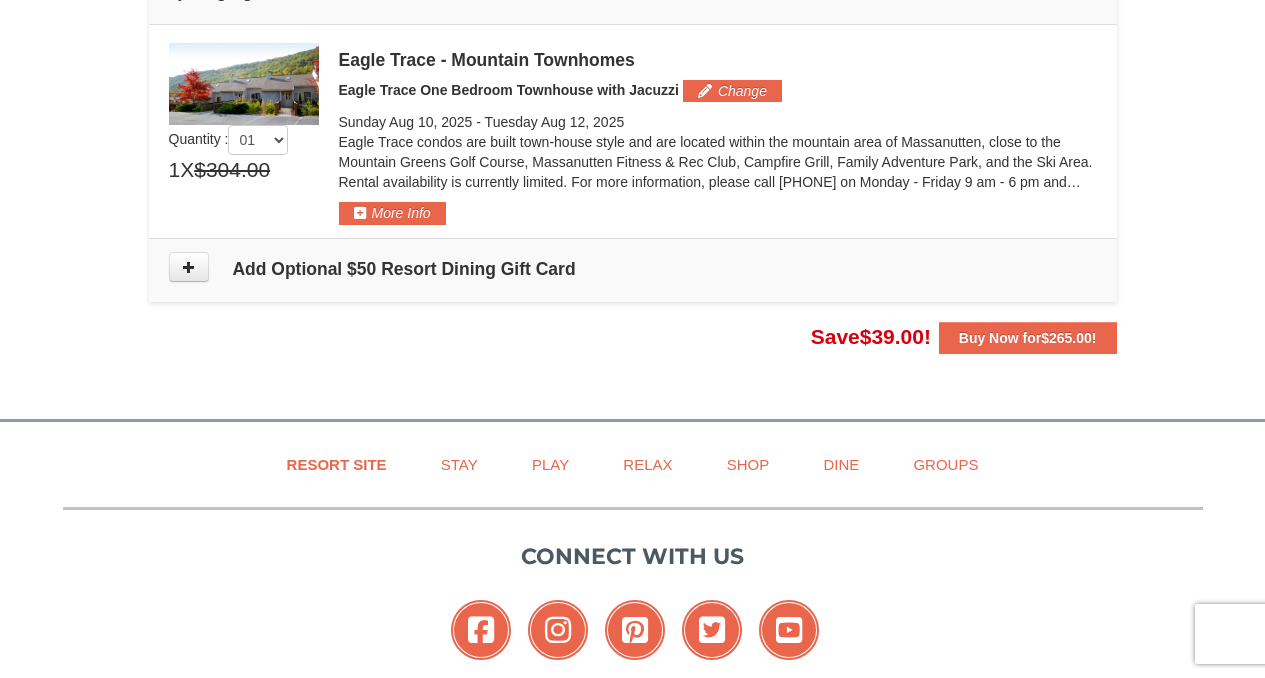 click on "×" at bounding box center (633, 132) 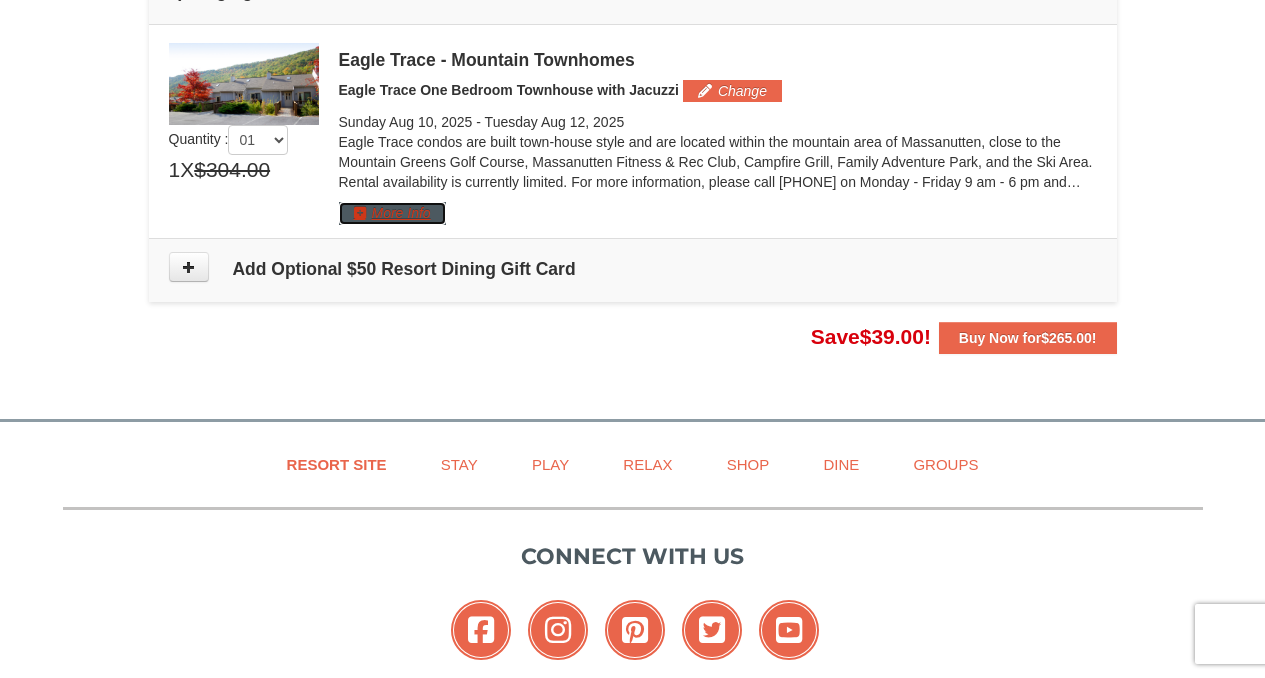 click on "More Info" at bounding box center [392, 213] 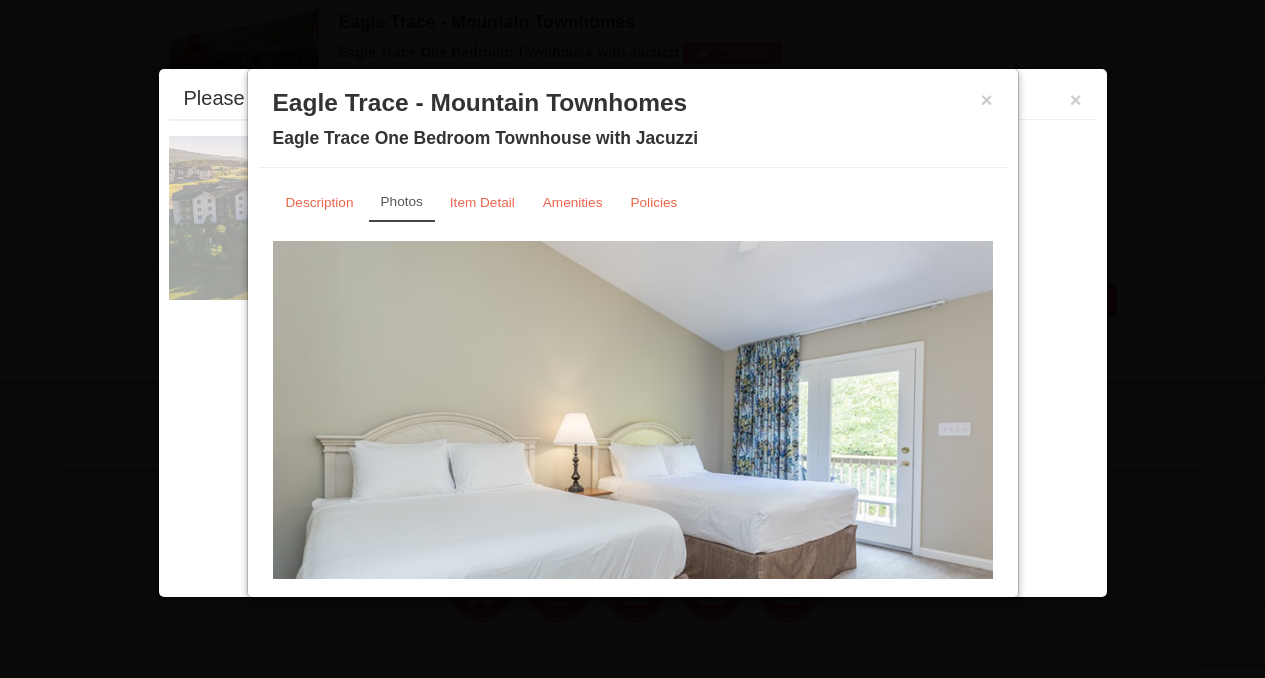scroll, scrollTop: 676, scrollLeft: 0, axis: vertical 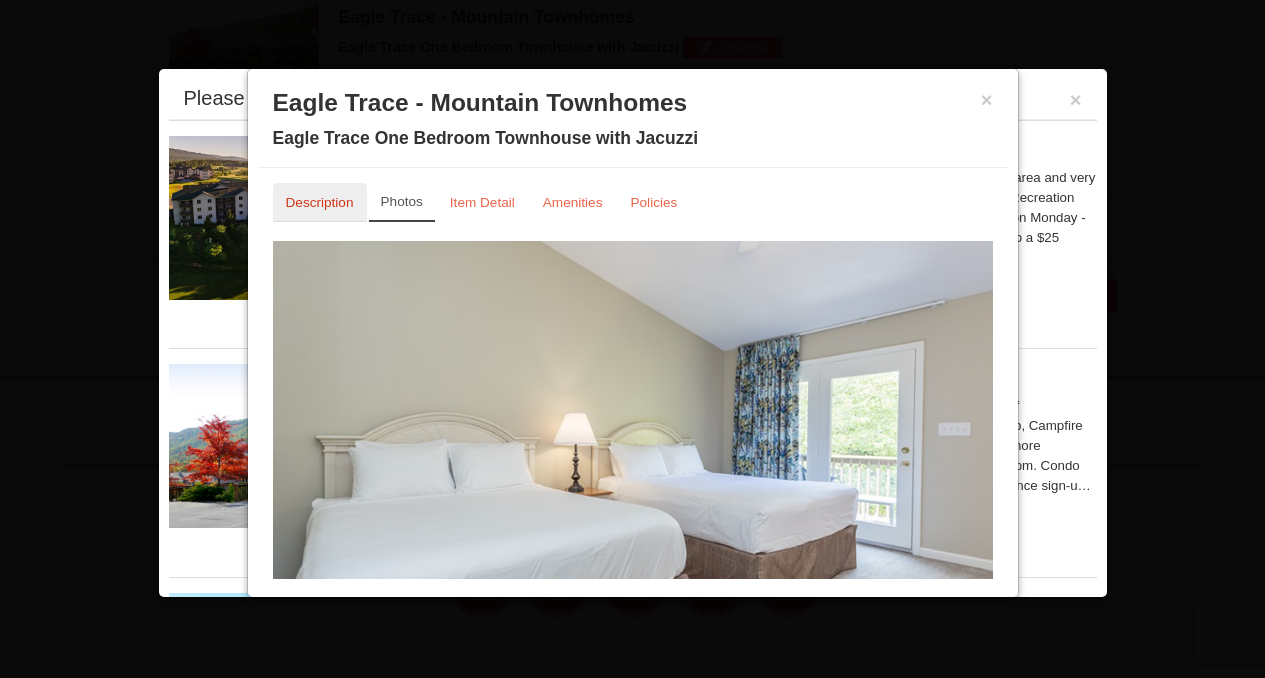click on "Description" at bounding box center (320, 202) 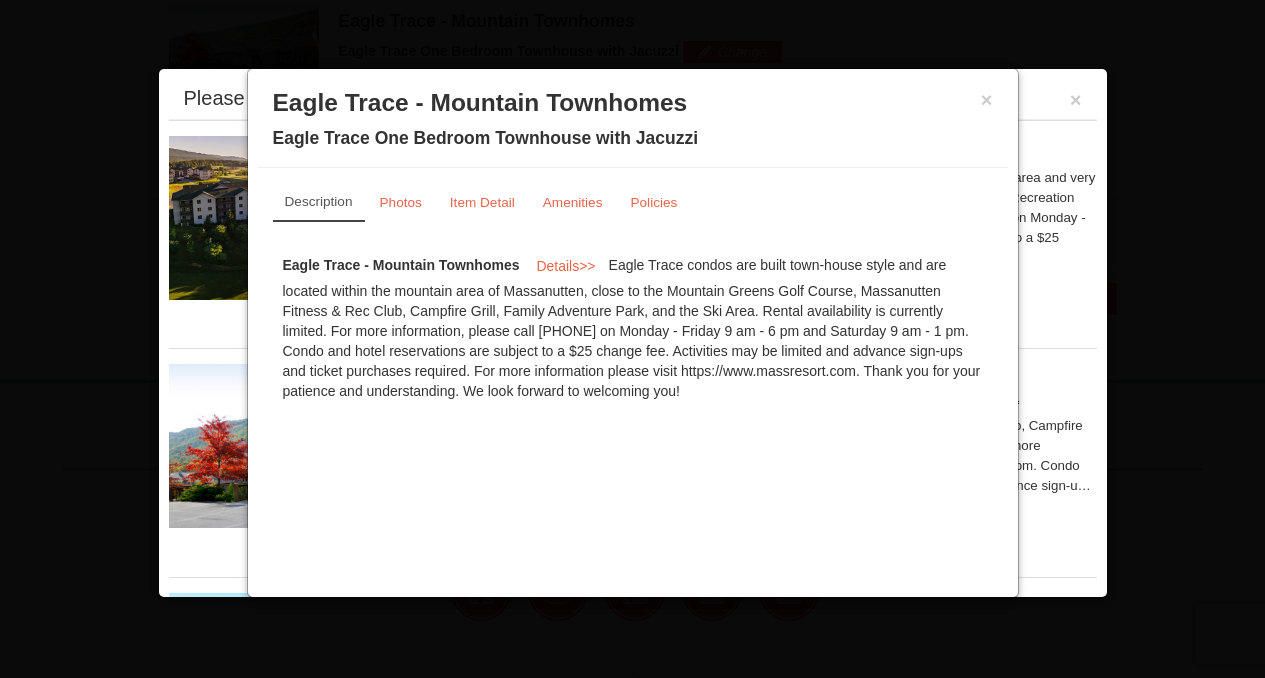scroll, scrollTop: 672, scrollLeft: 0, axis: vertical 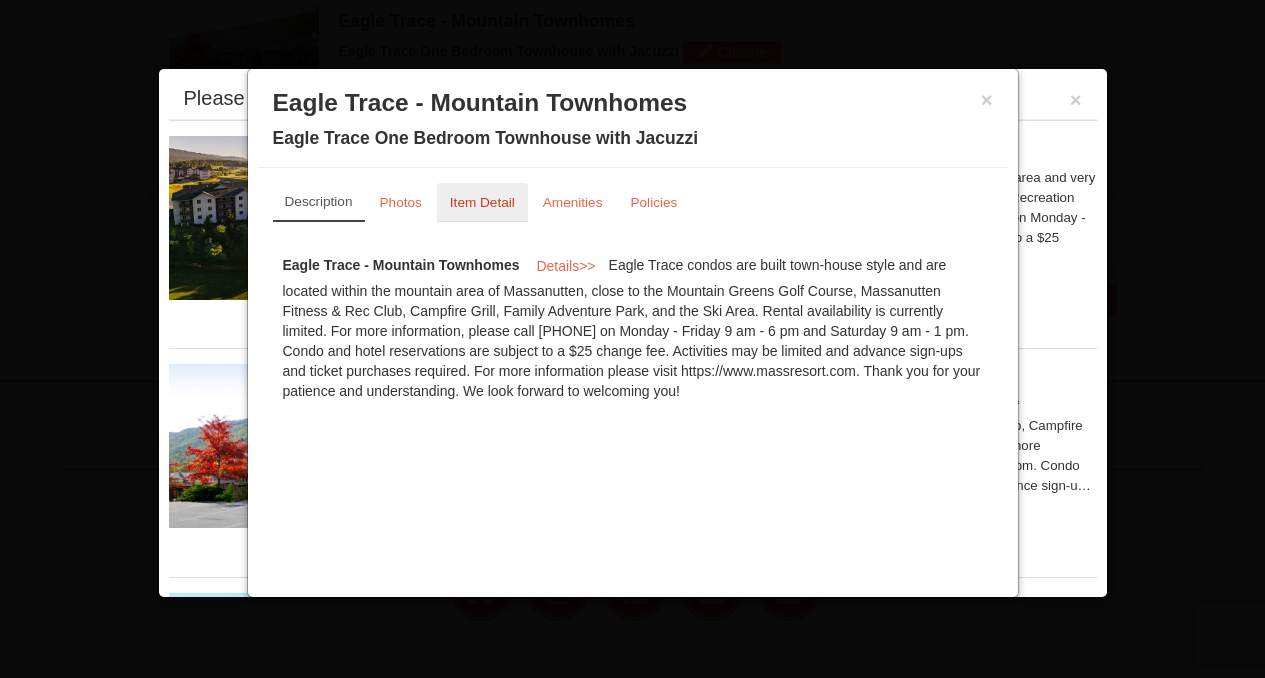 click on "Item Detail" at bounding box center [482, 202] 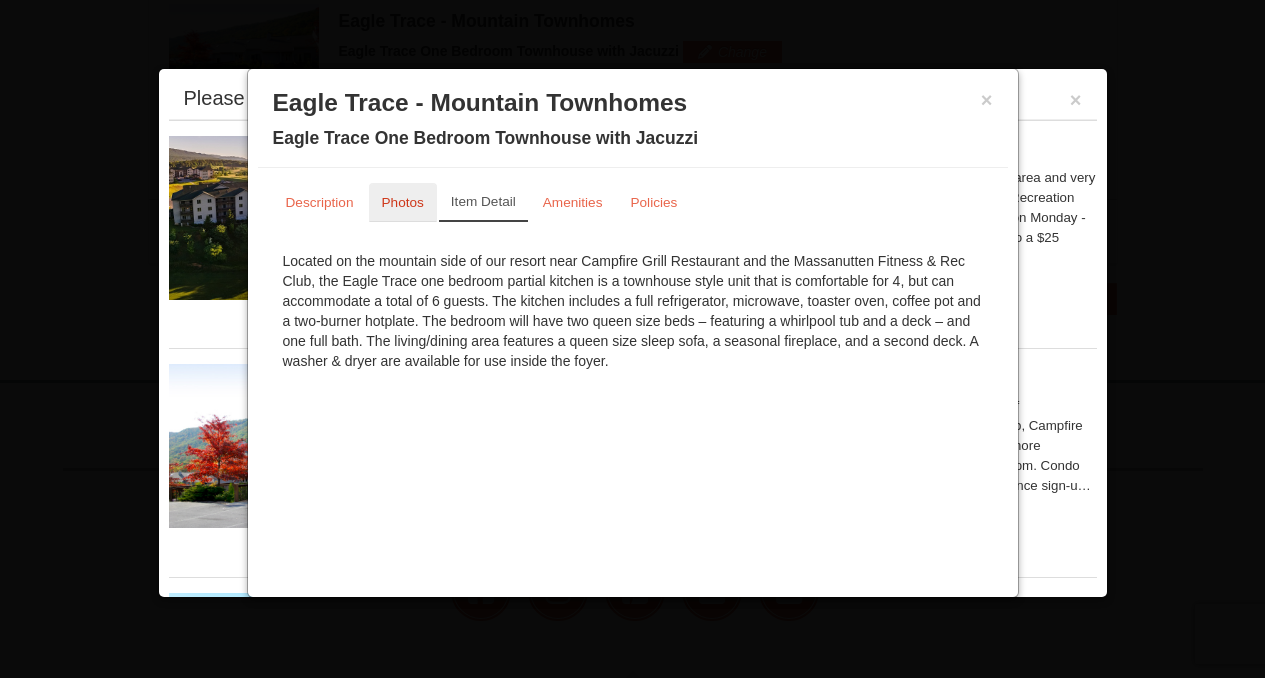 click on "Photos" at bounding box center (403, 202) 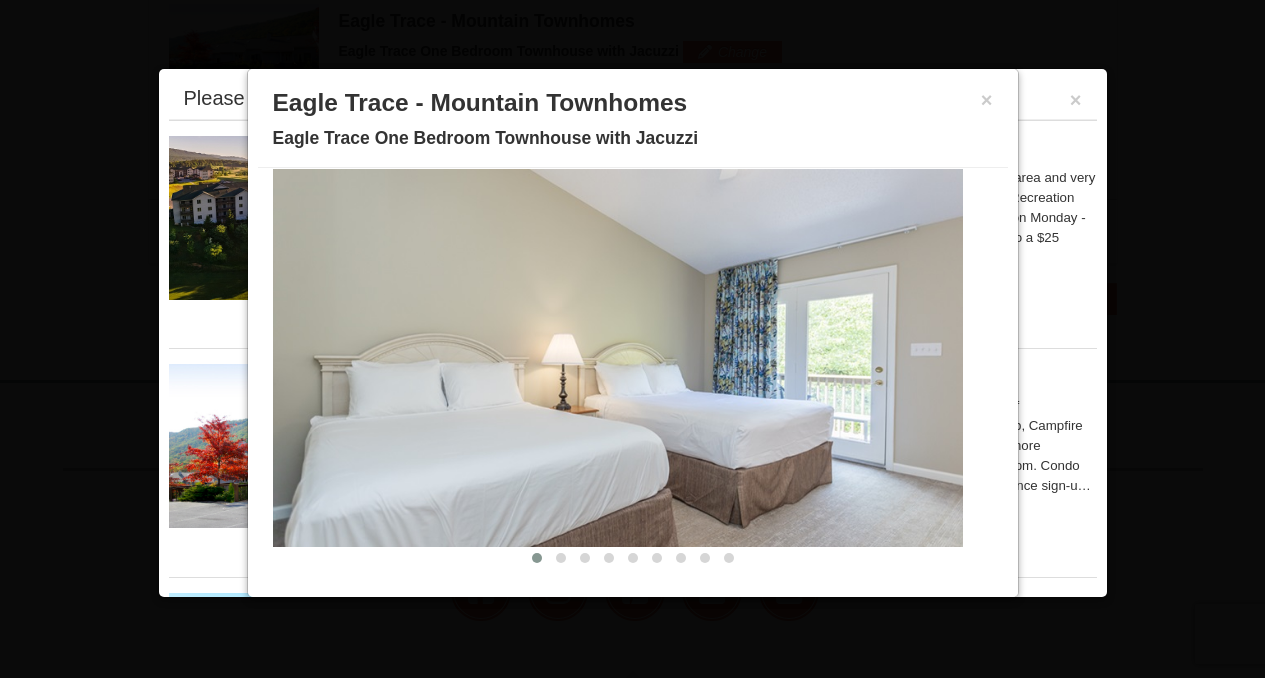 scroll, scrollTop: 75, scrollLeft: 0, axis: vertical 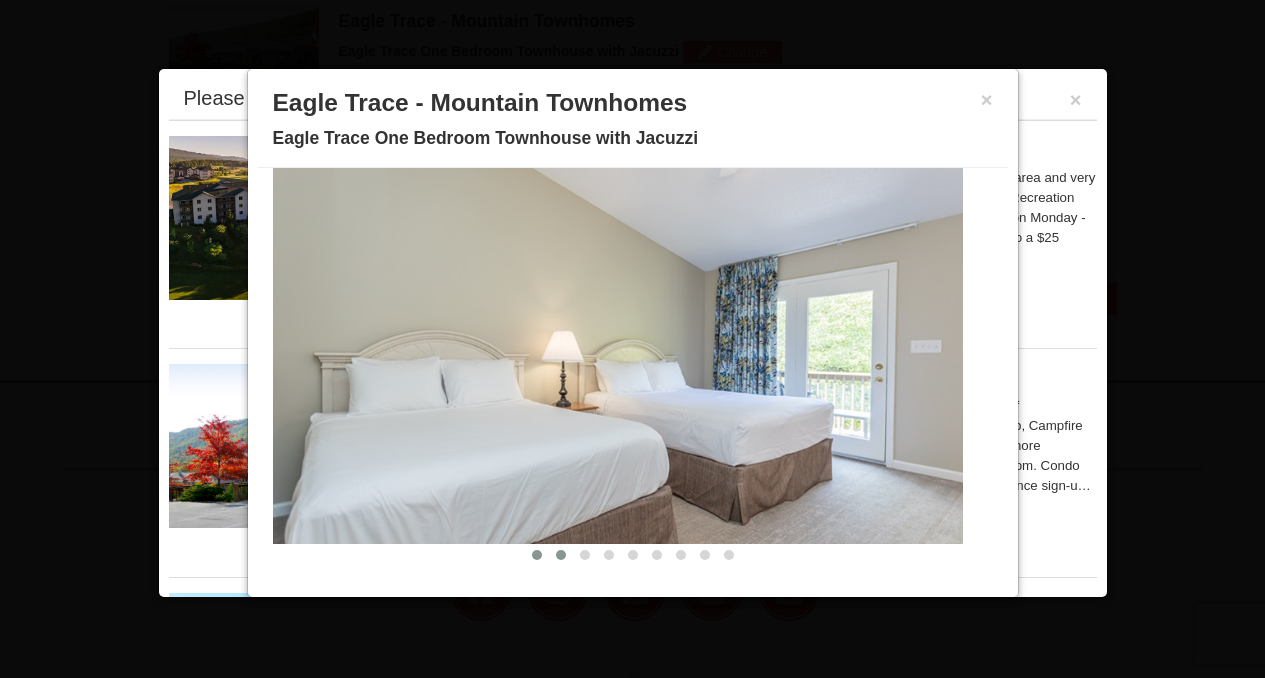 click at bounding box center [561, 555] 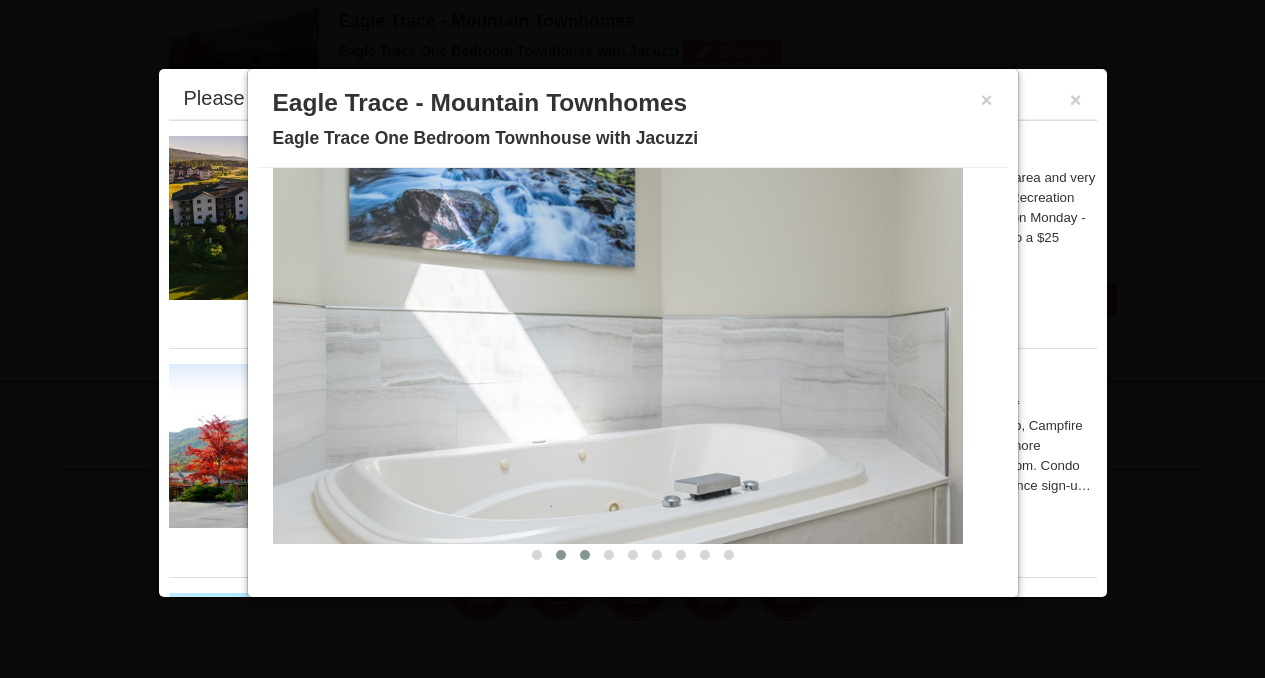 click at bounding box center (585, 555) 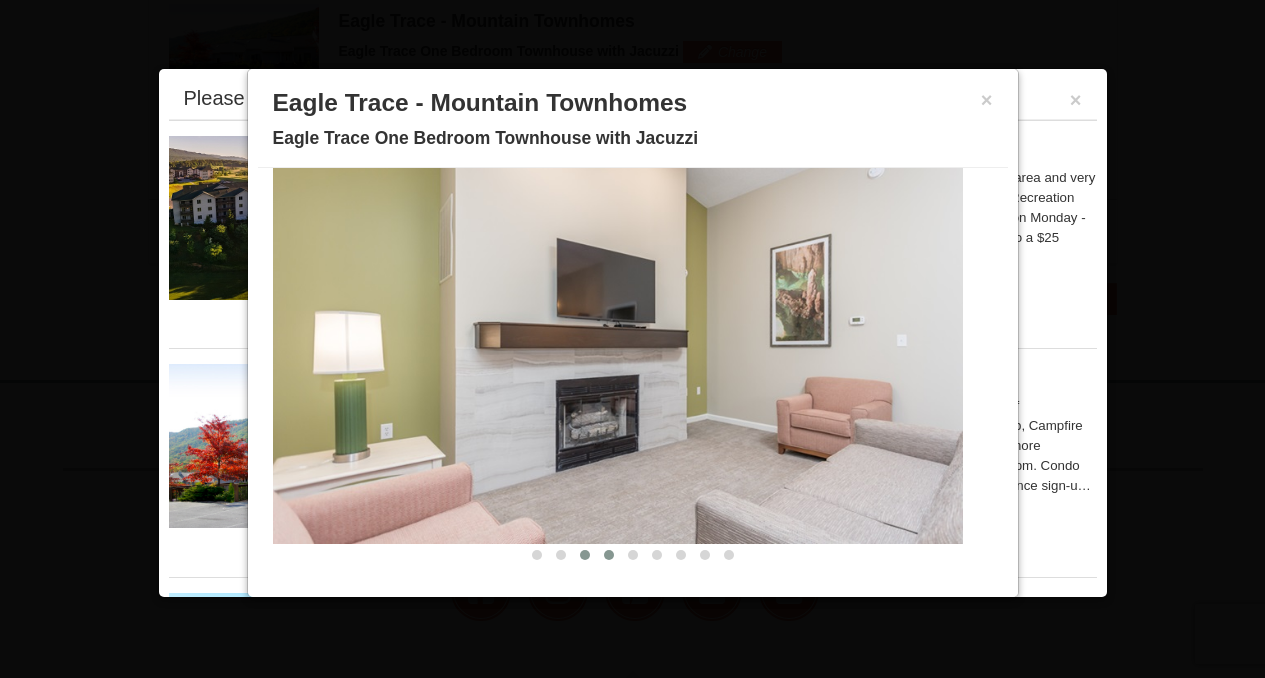 click at bounding box center (609, 555) 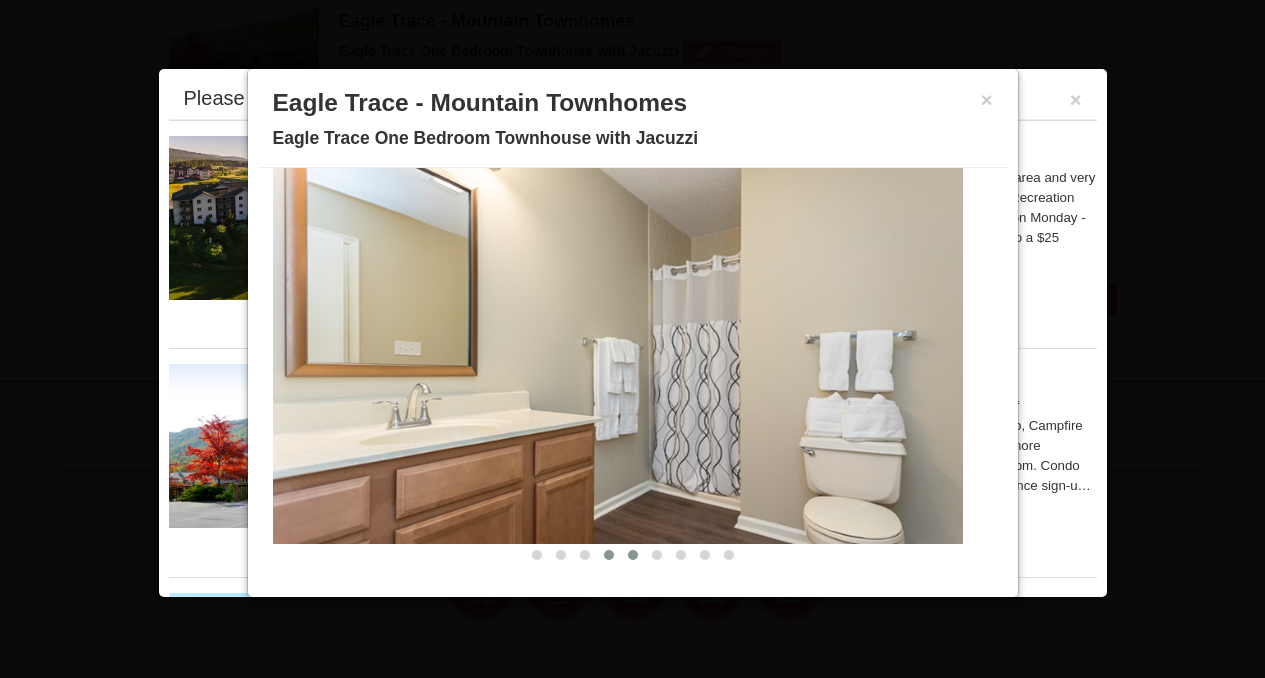 click at bounding box center [633, 555] 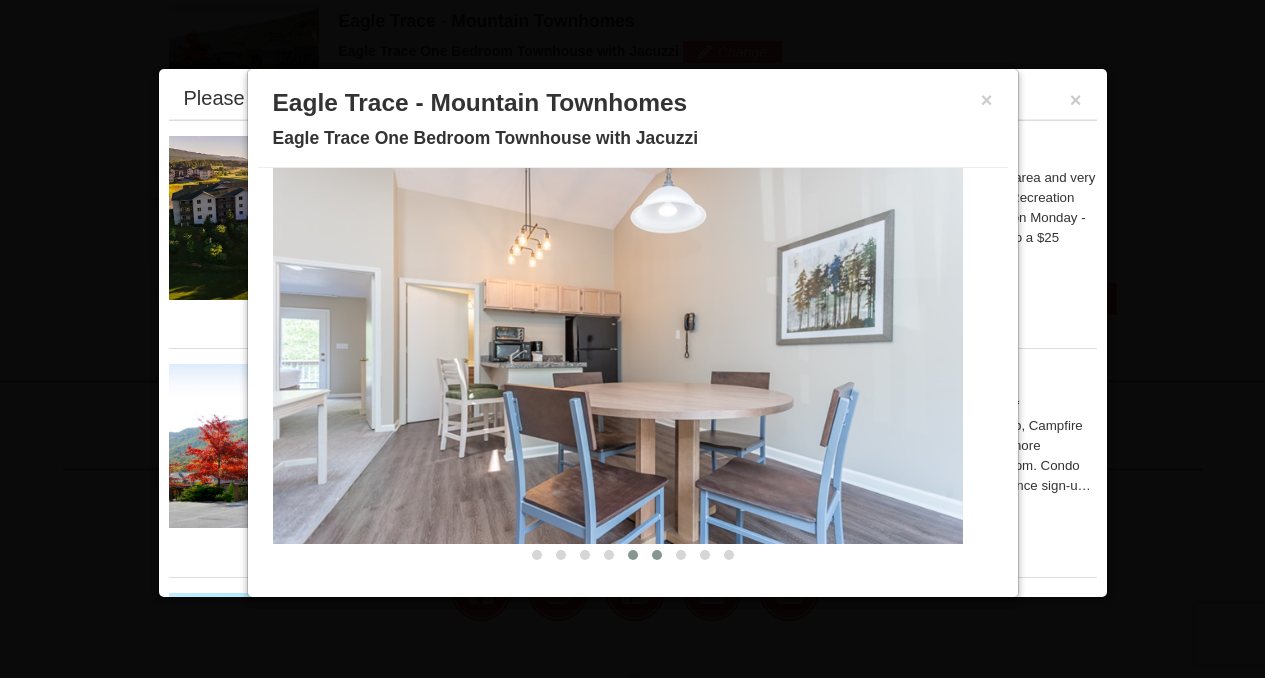 click at bounding box center (657, 555) 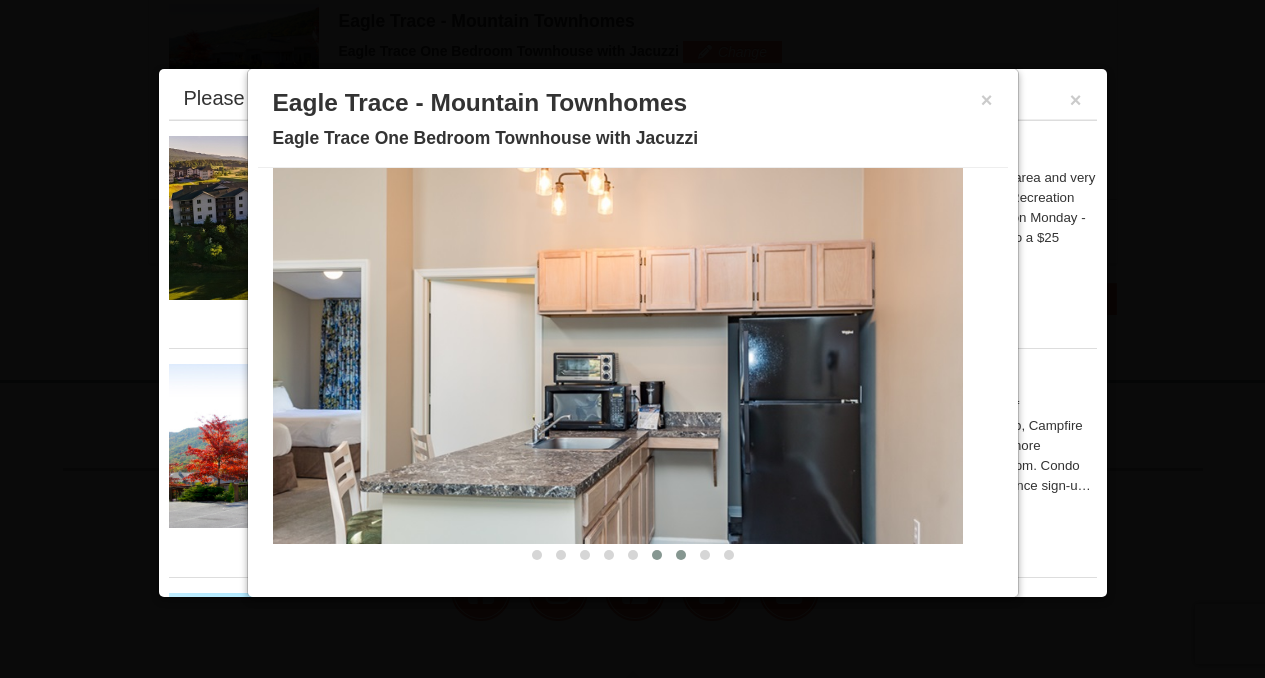 click at bounding box center [681, 555] 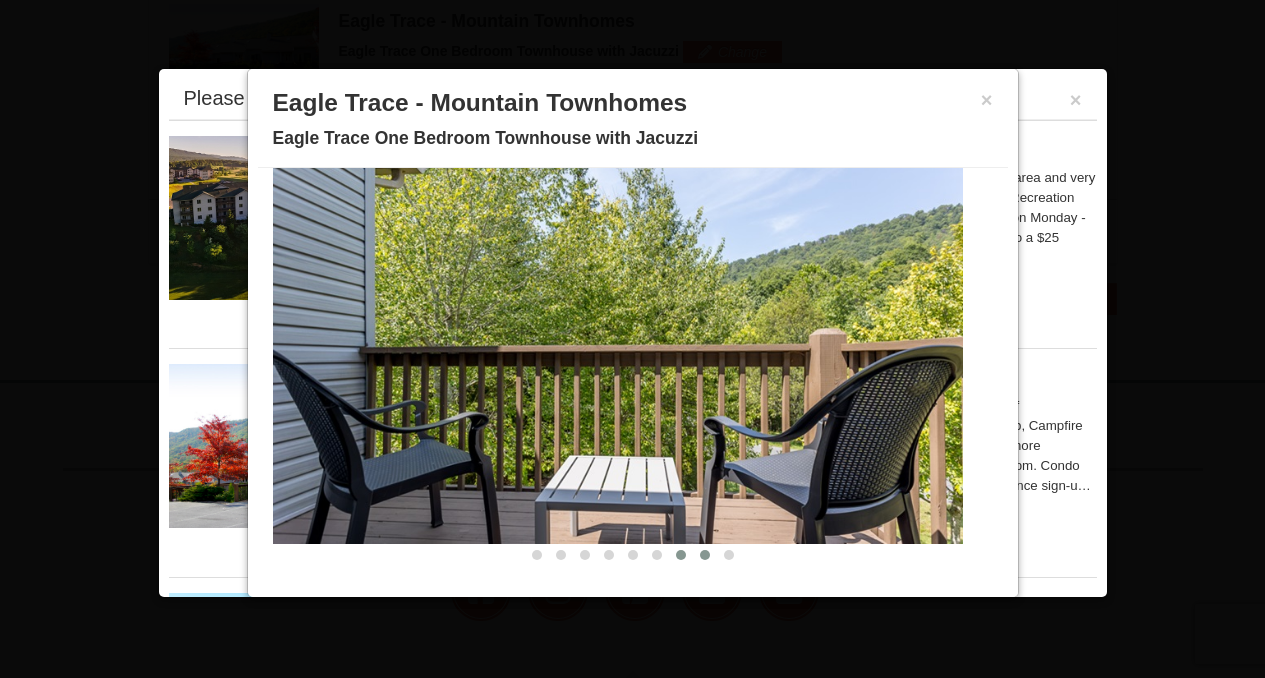 click at bounding box center (705, 555) 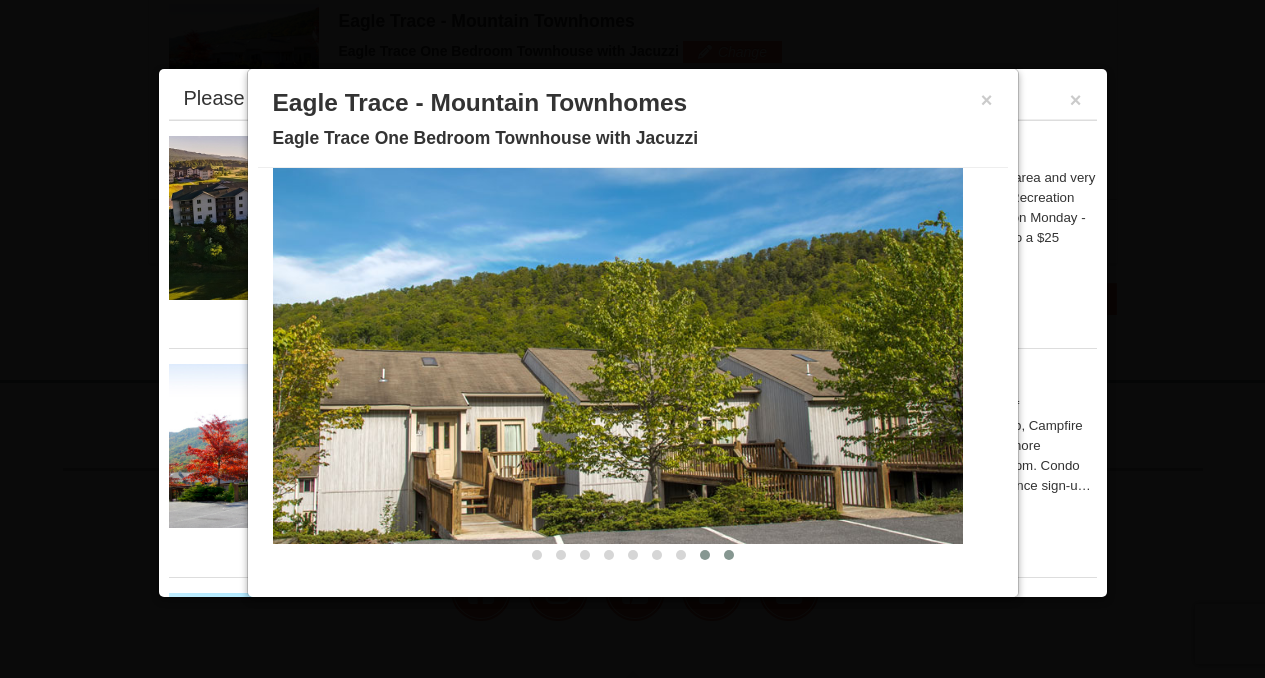 click at bounding box center [729, 555] 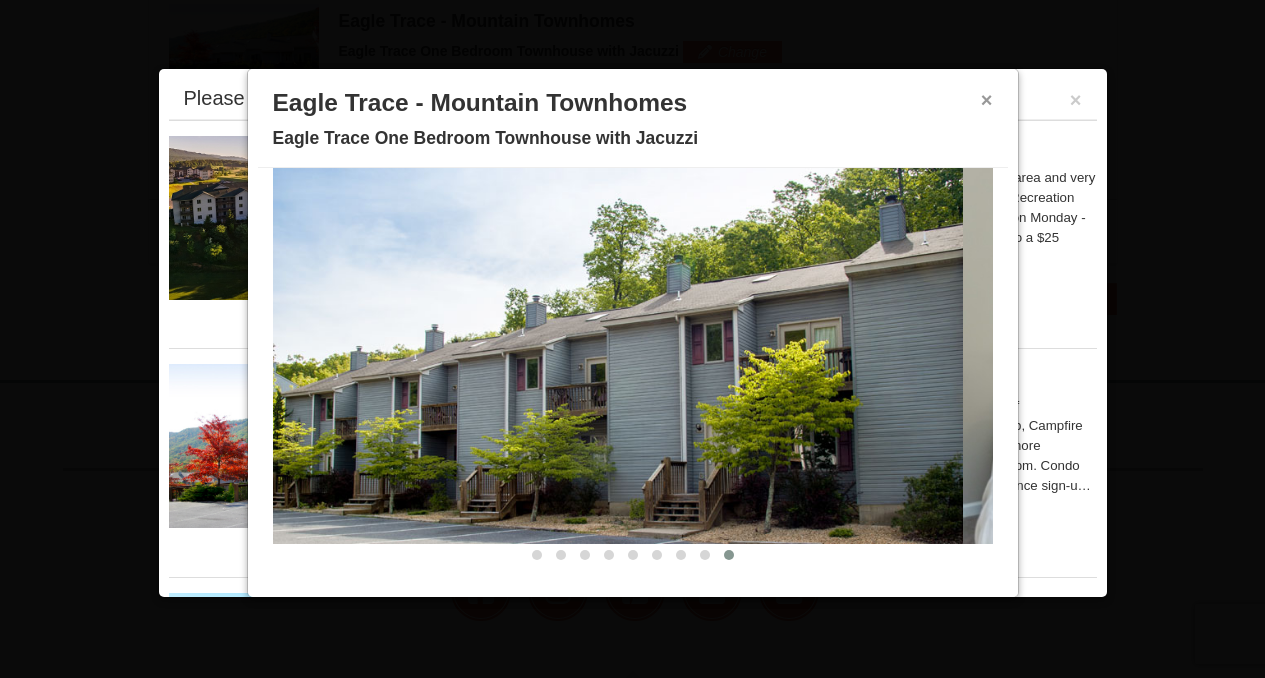 click on "×" at bounding box center (987, 100) 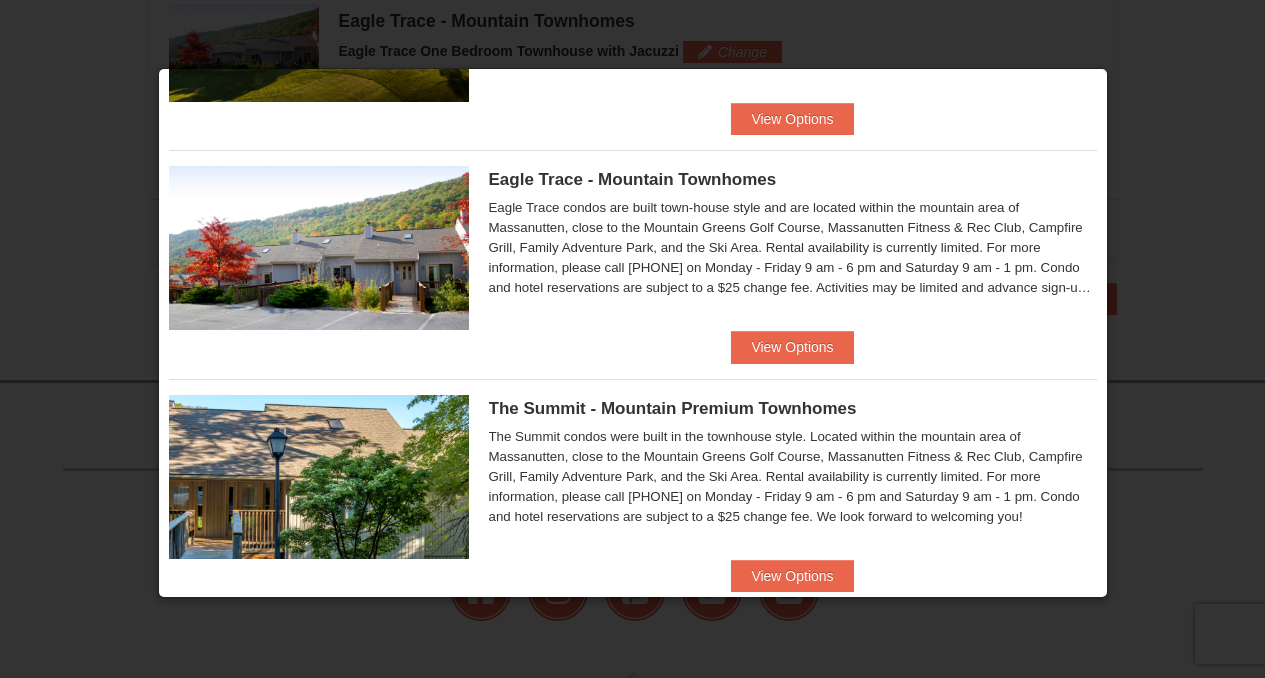scroll, scrollTop: 238, scrollLeft: 0, axis: vertical 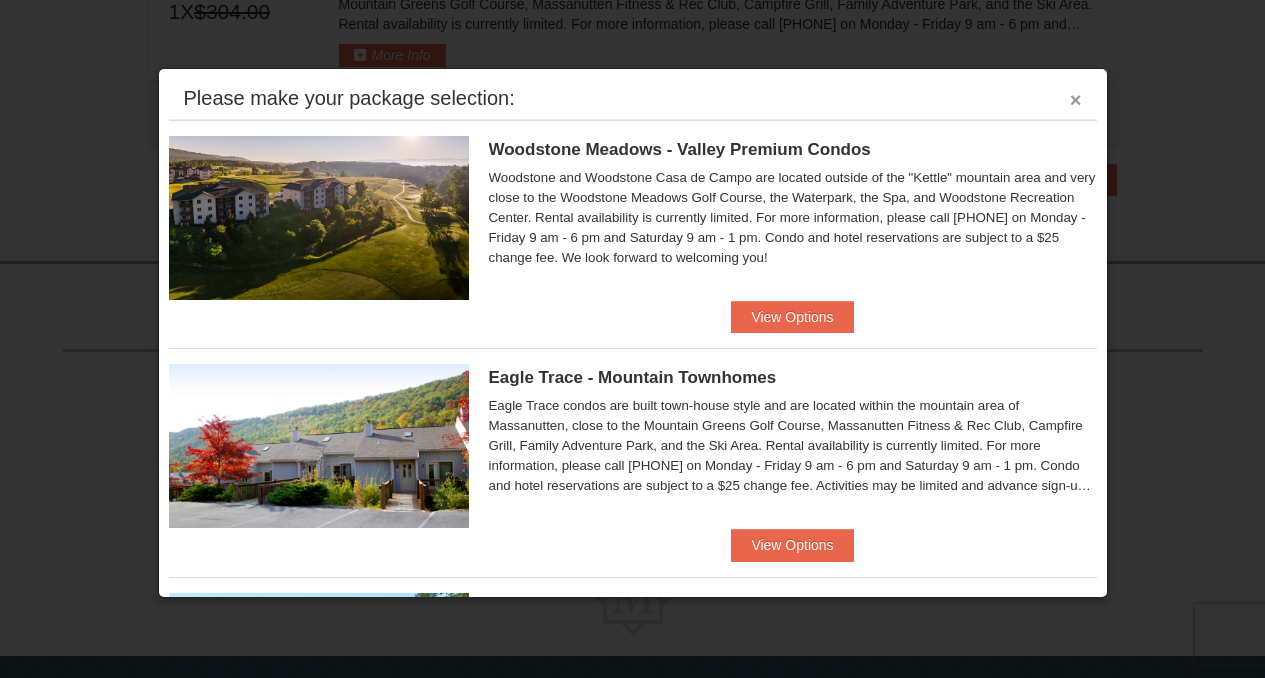 click on "×" at bounding box center [1076, 100] 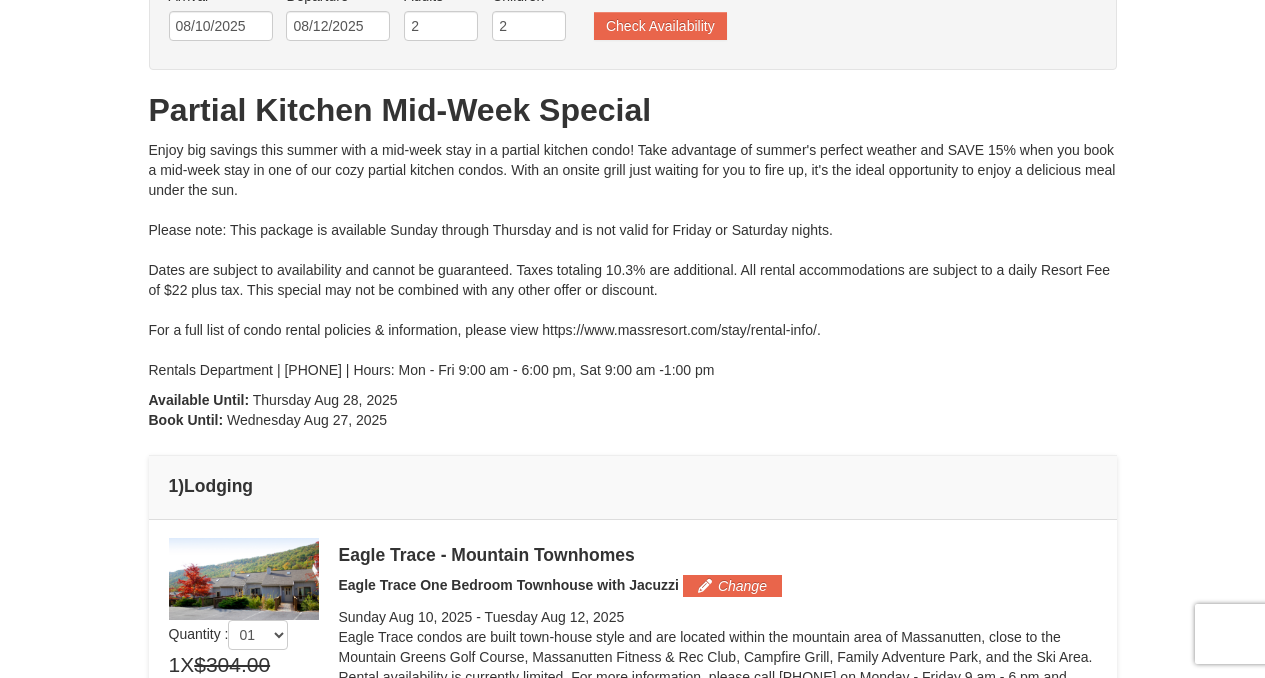 scroll, scrollTop: 358, scrollLeft: 0, axis: vertical 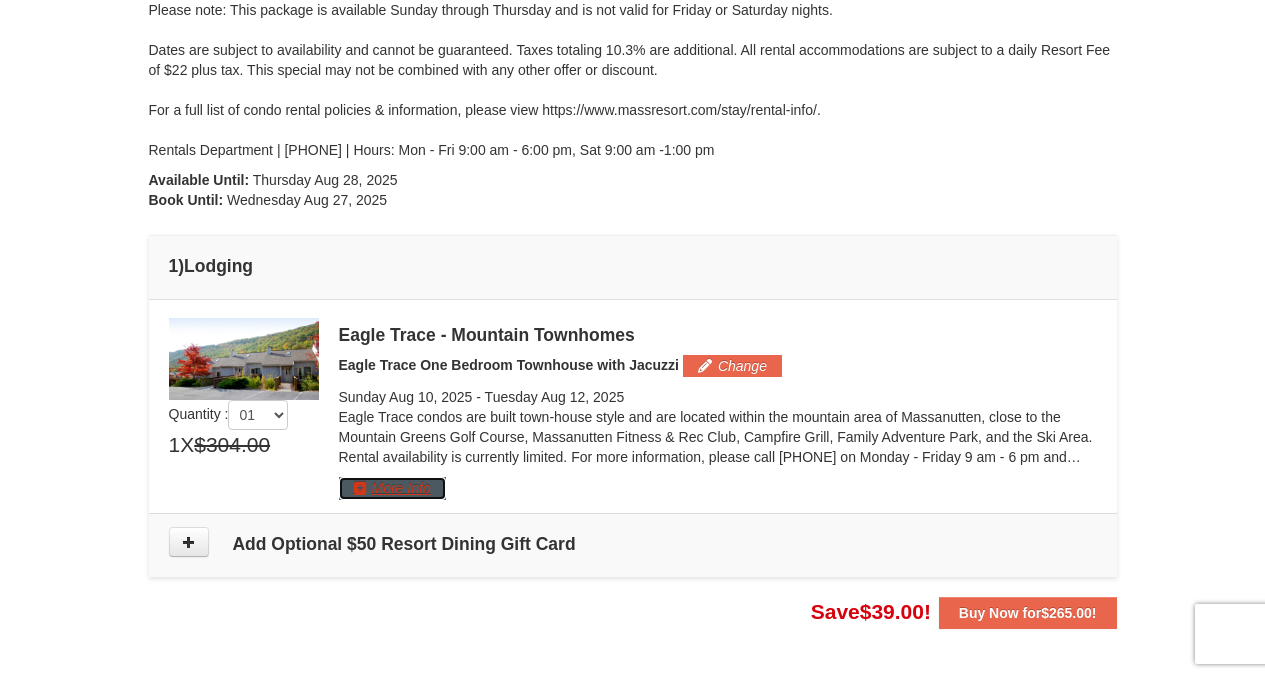 click on "More Info" at bounding box center (392, 488) 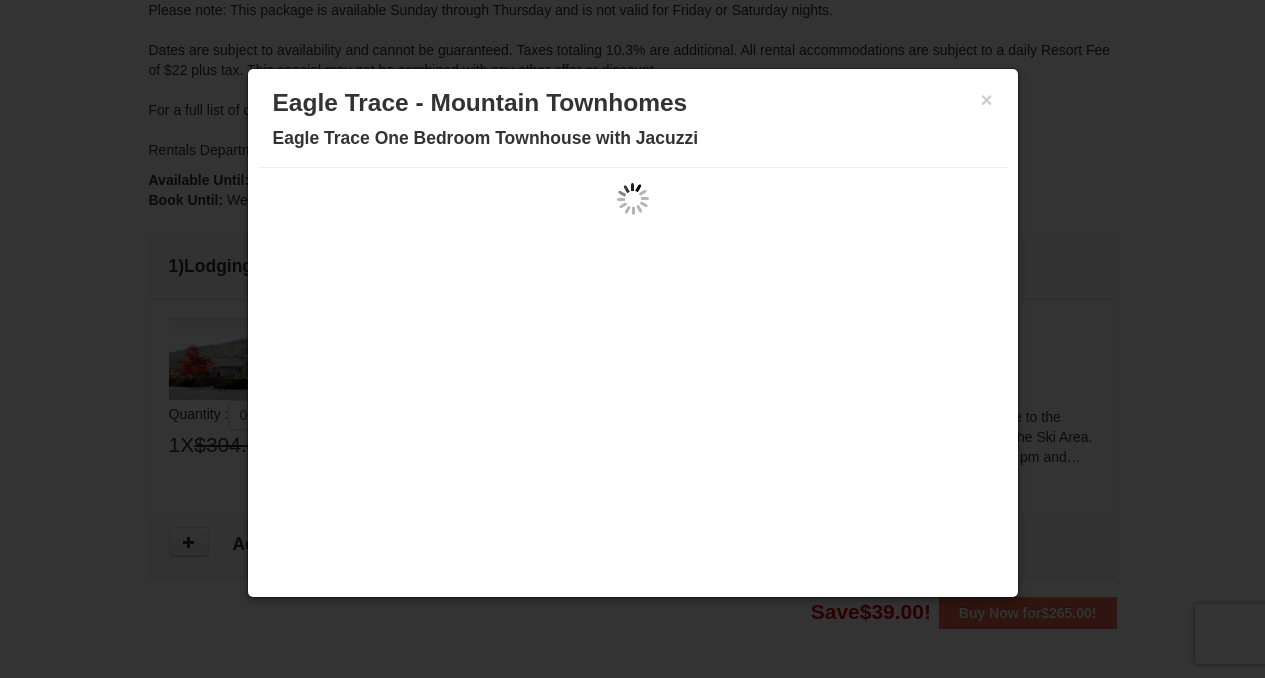 scroll, scrollTop: 0, scrollLeft: 0, axis: both 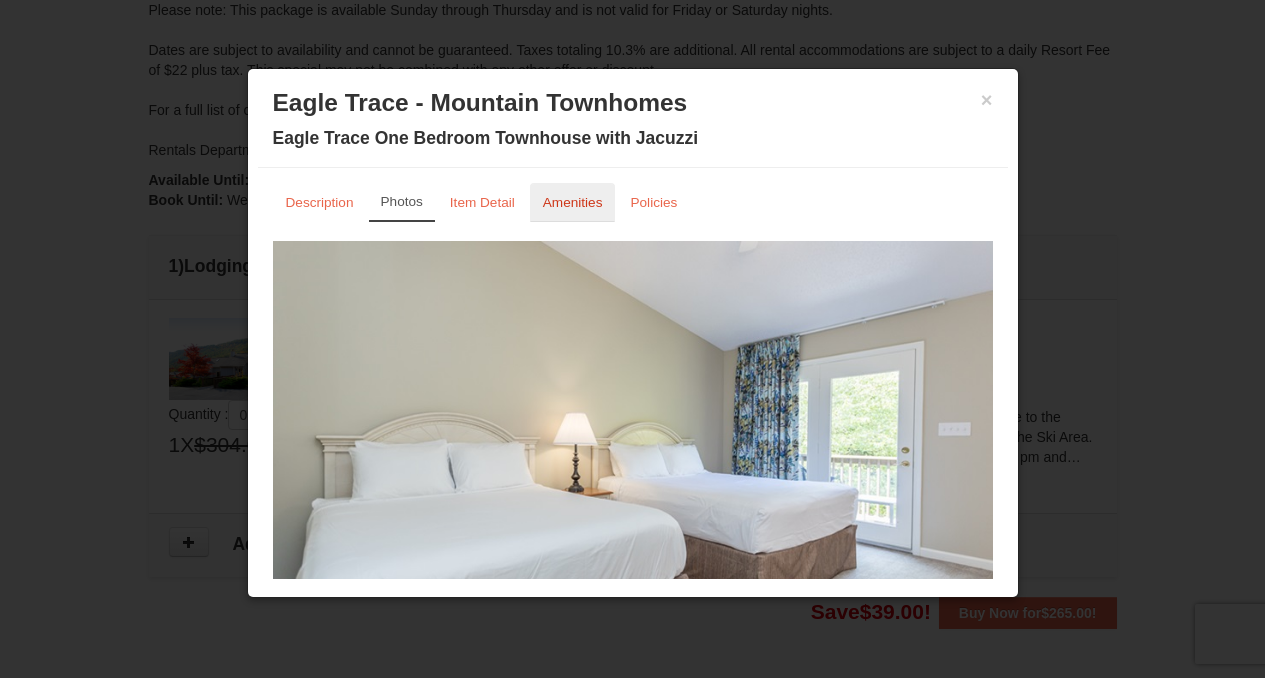 click on "Amenities" at bounding box center [573, 202] 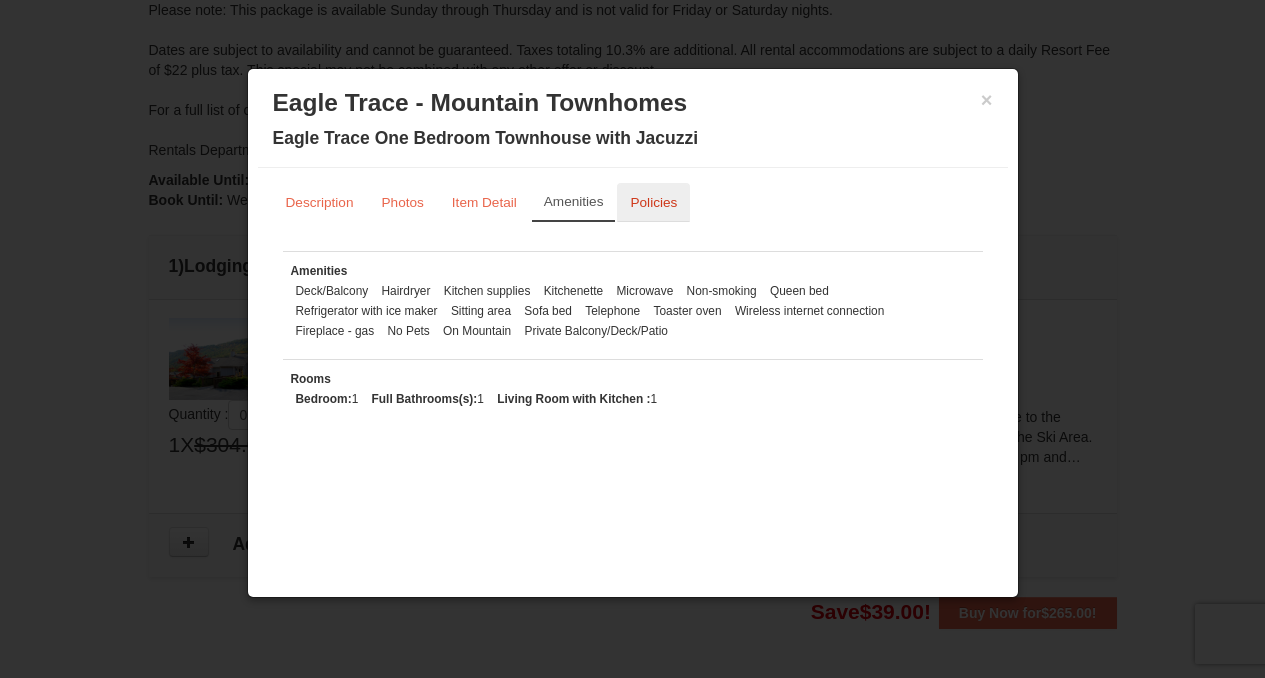 click on "Policies" at bounding box center [653, 202] 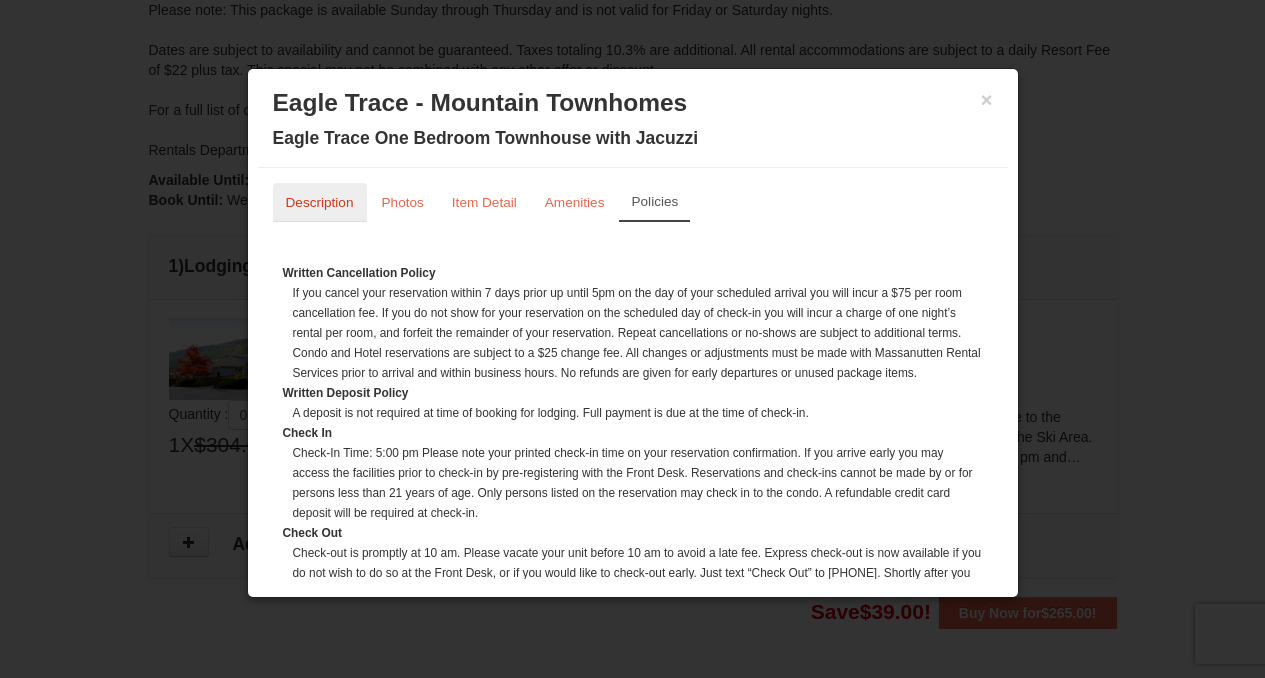 click on "Description" at bounding box center (320, 202) 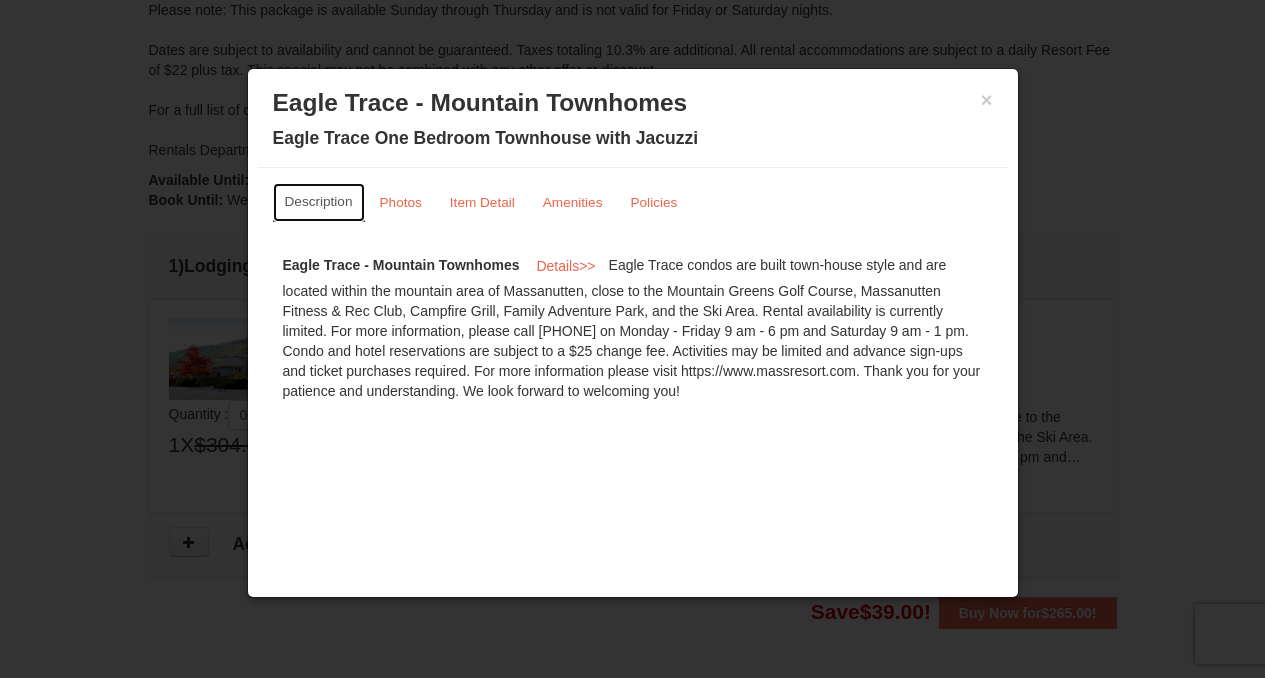 scroll, scrollTop: 854, scrollLeft: 0, axis: vertical 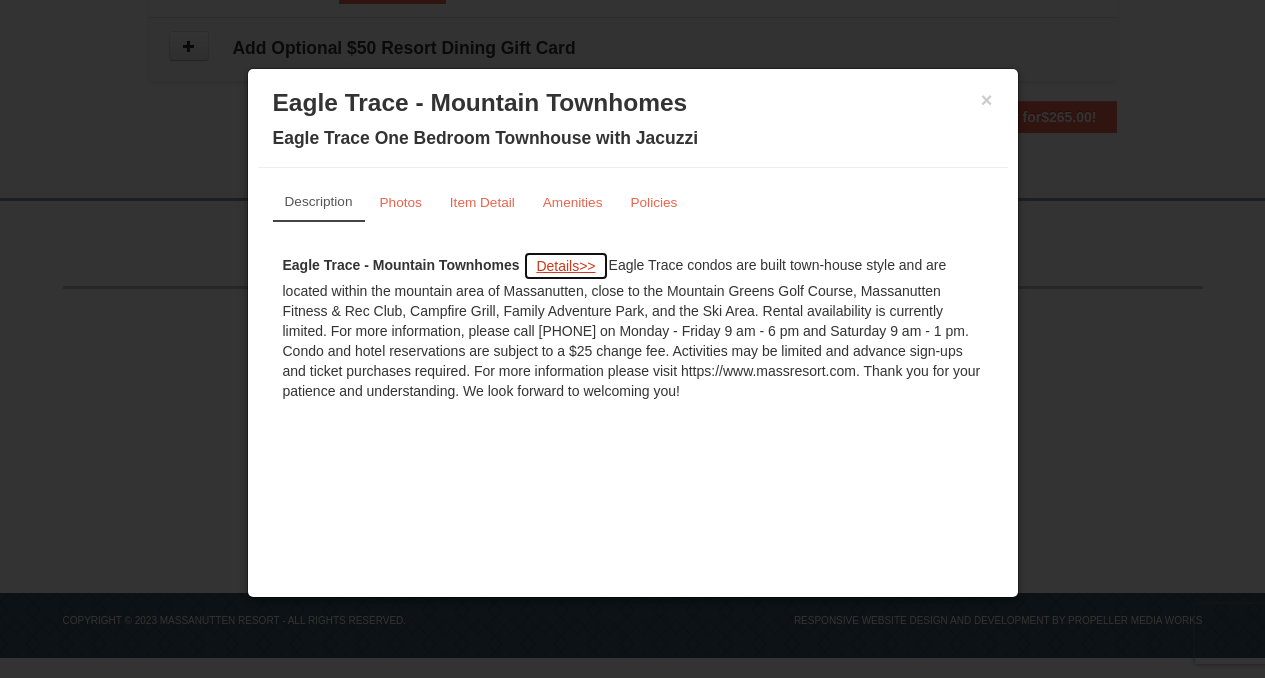 click on "Details" at bounding box center [557, 266] 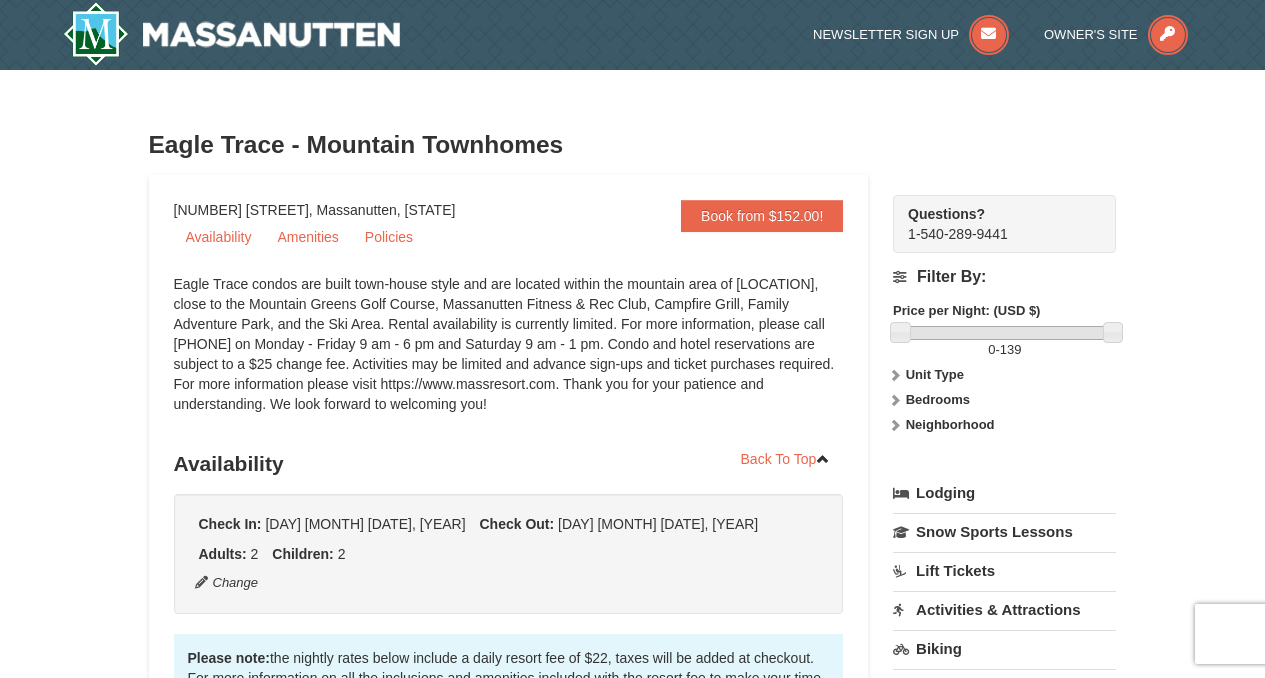 scroll, scrollTop: 0, scrollLeft: 0, axis: both 